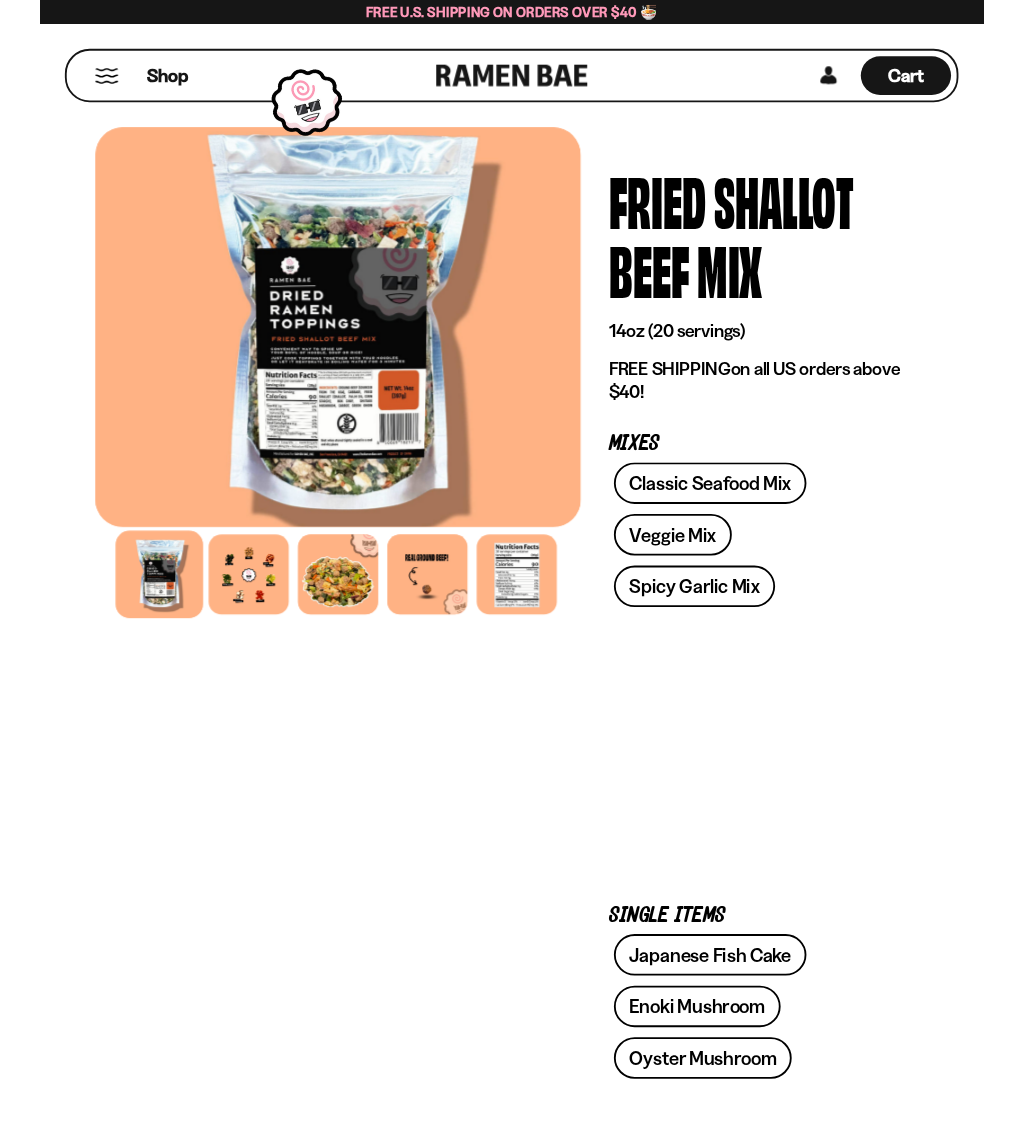 scroll, scrollTop: 0, scrollLeft: 0, axis: both 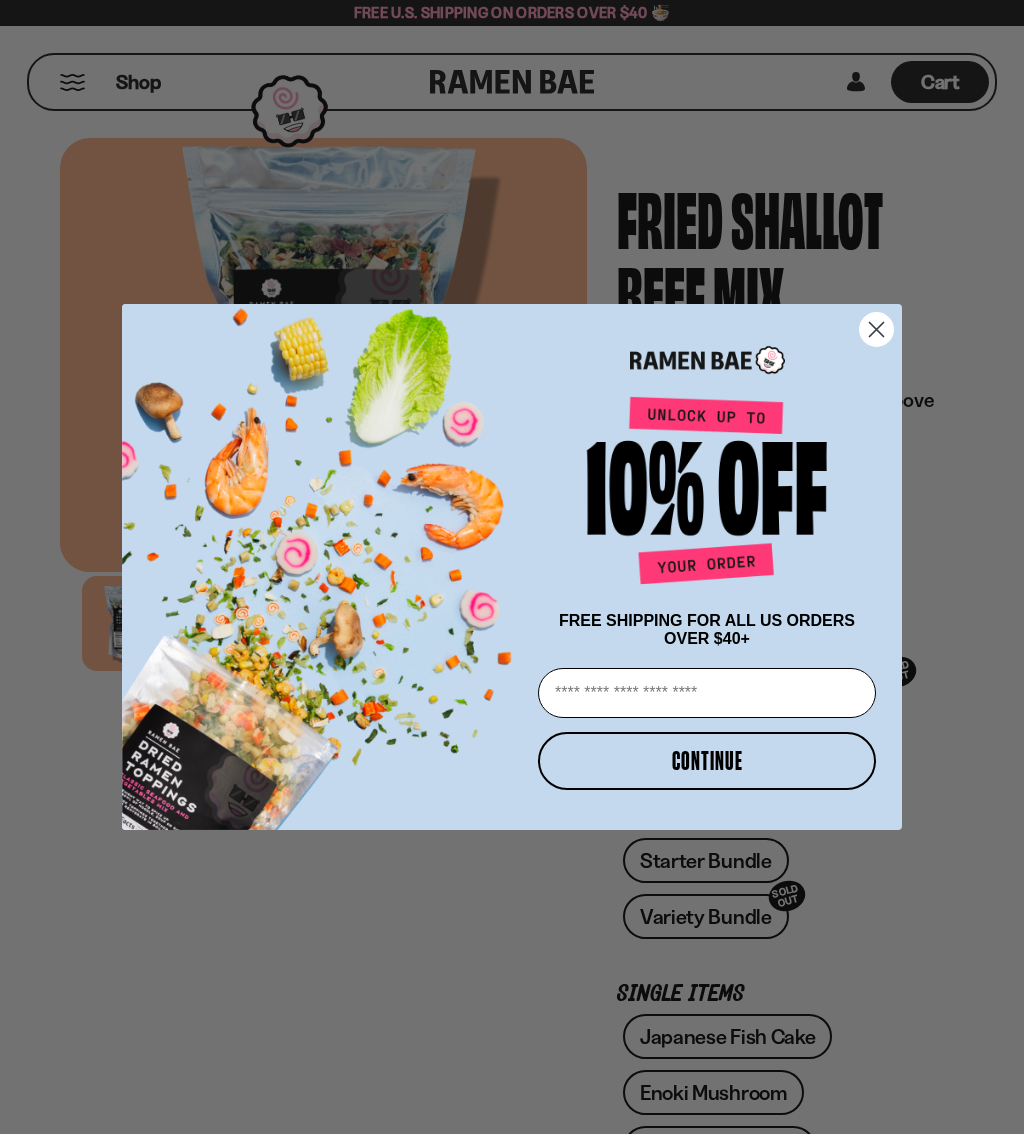 click 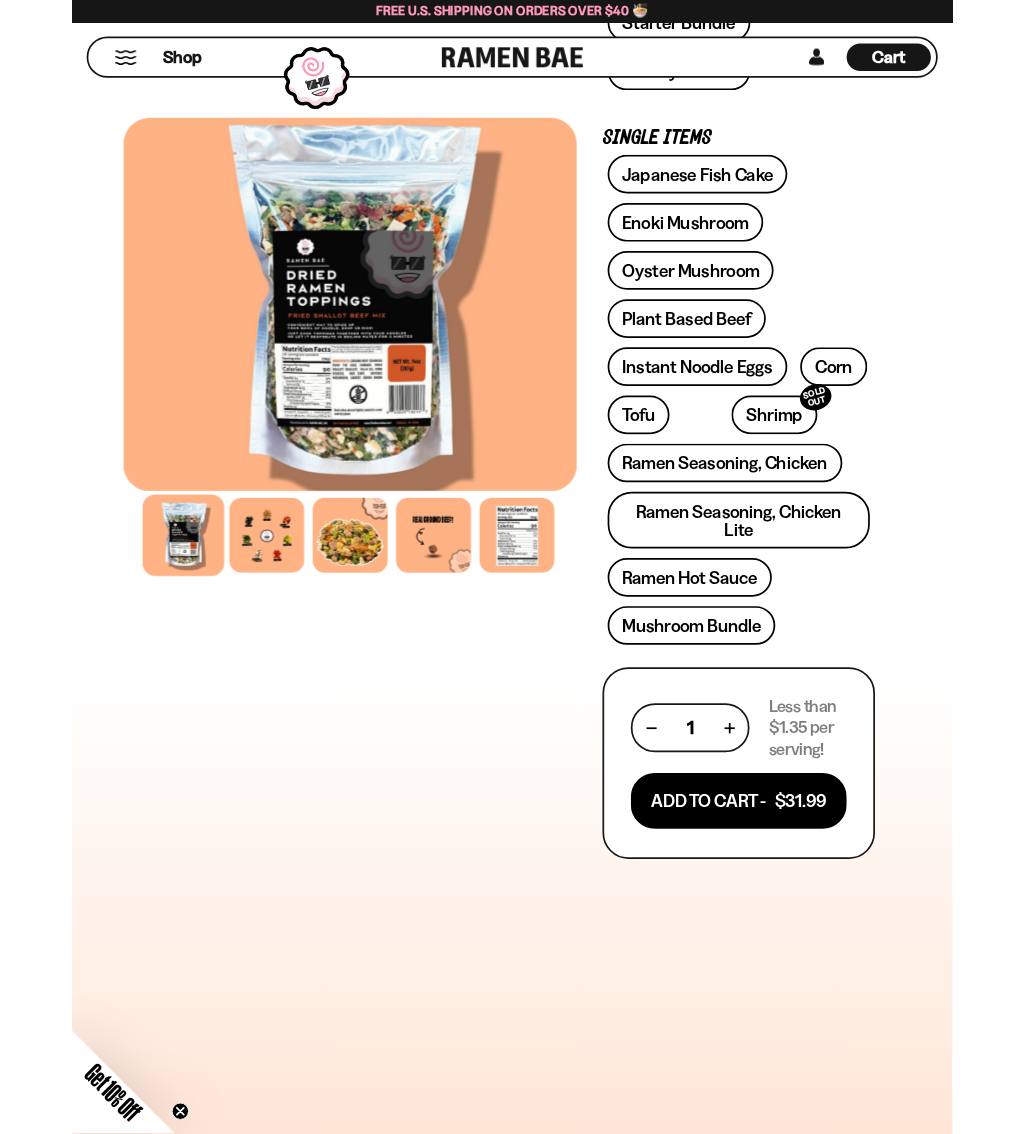 scroll, scrollTop: 795, scrollLeft: 0, axis: vertical 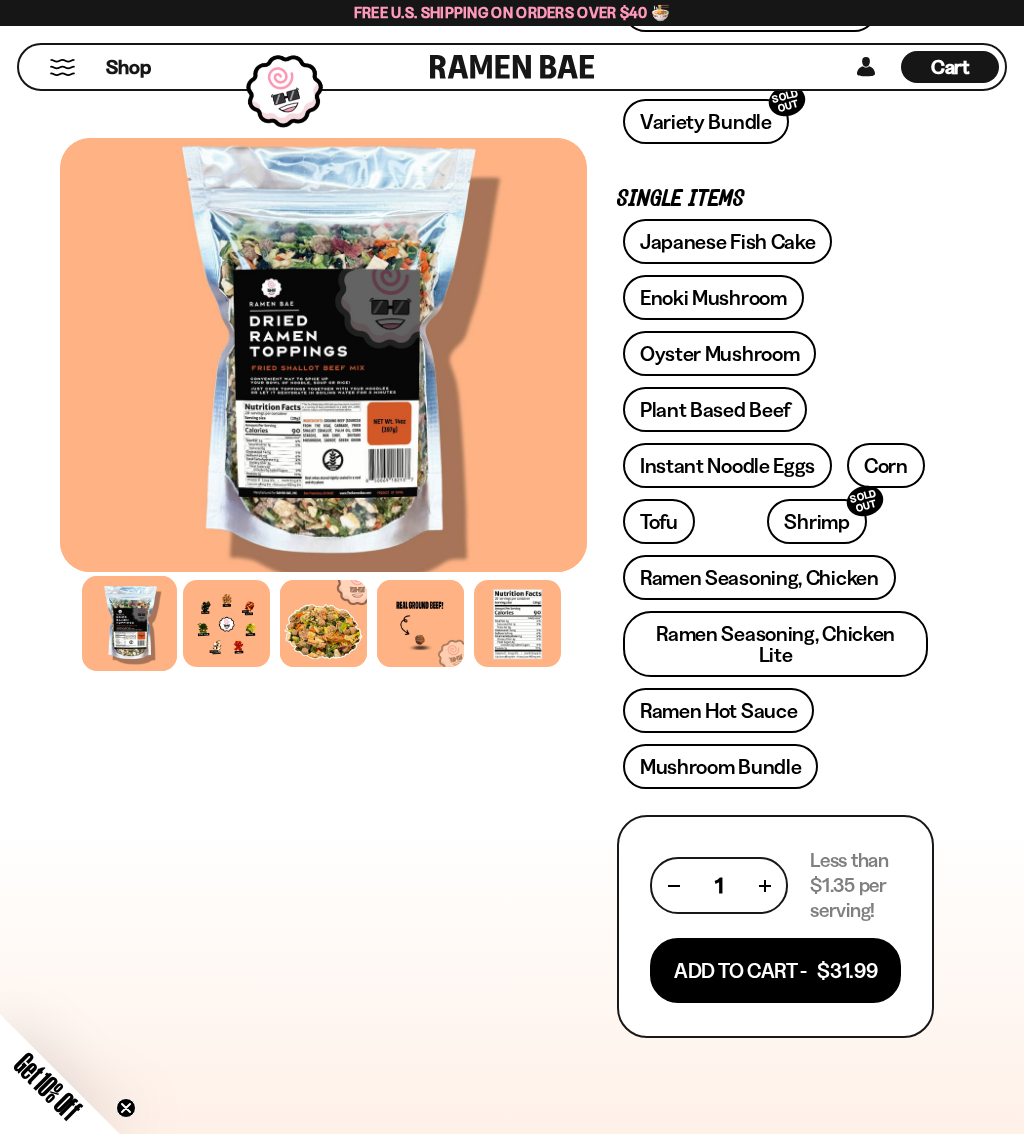 click at bounding box center [226, 623] 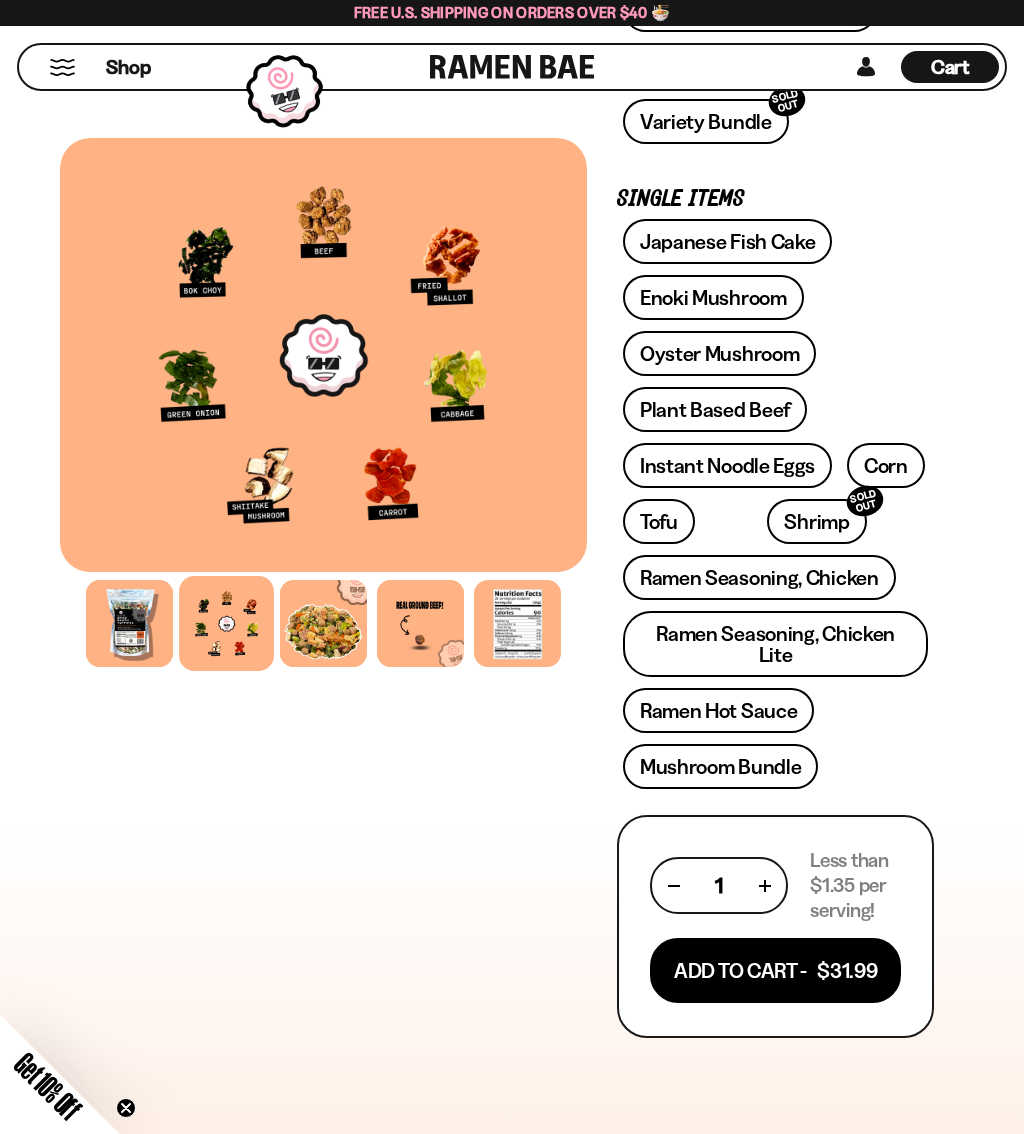 click at bounding box center (323, 355) 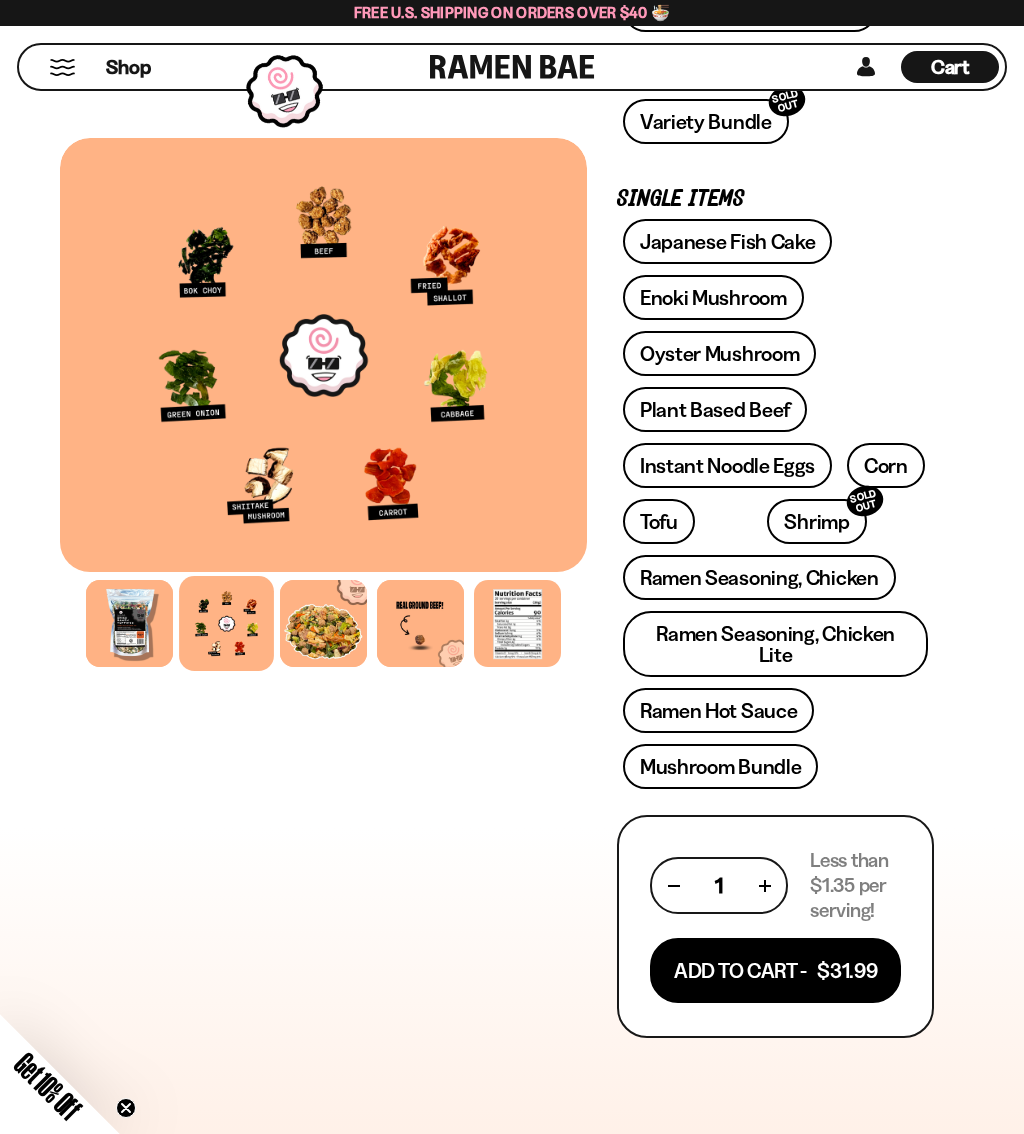 click on "Add To Cart -
$31.99" at bounding box center [775, 970] 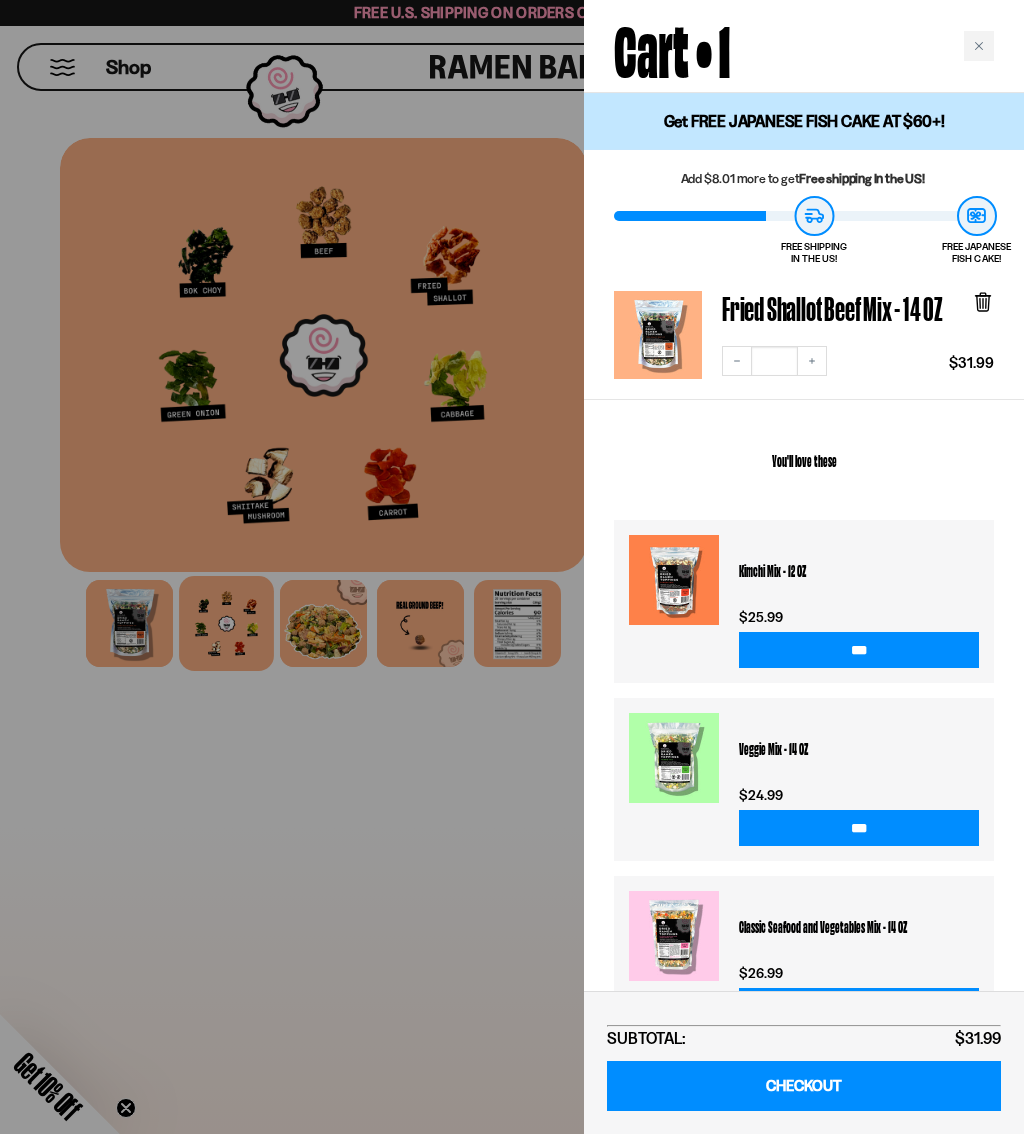 click at bounding box center (512, 567) 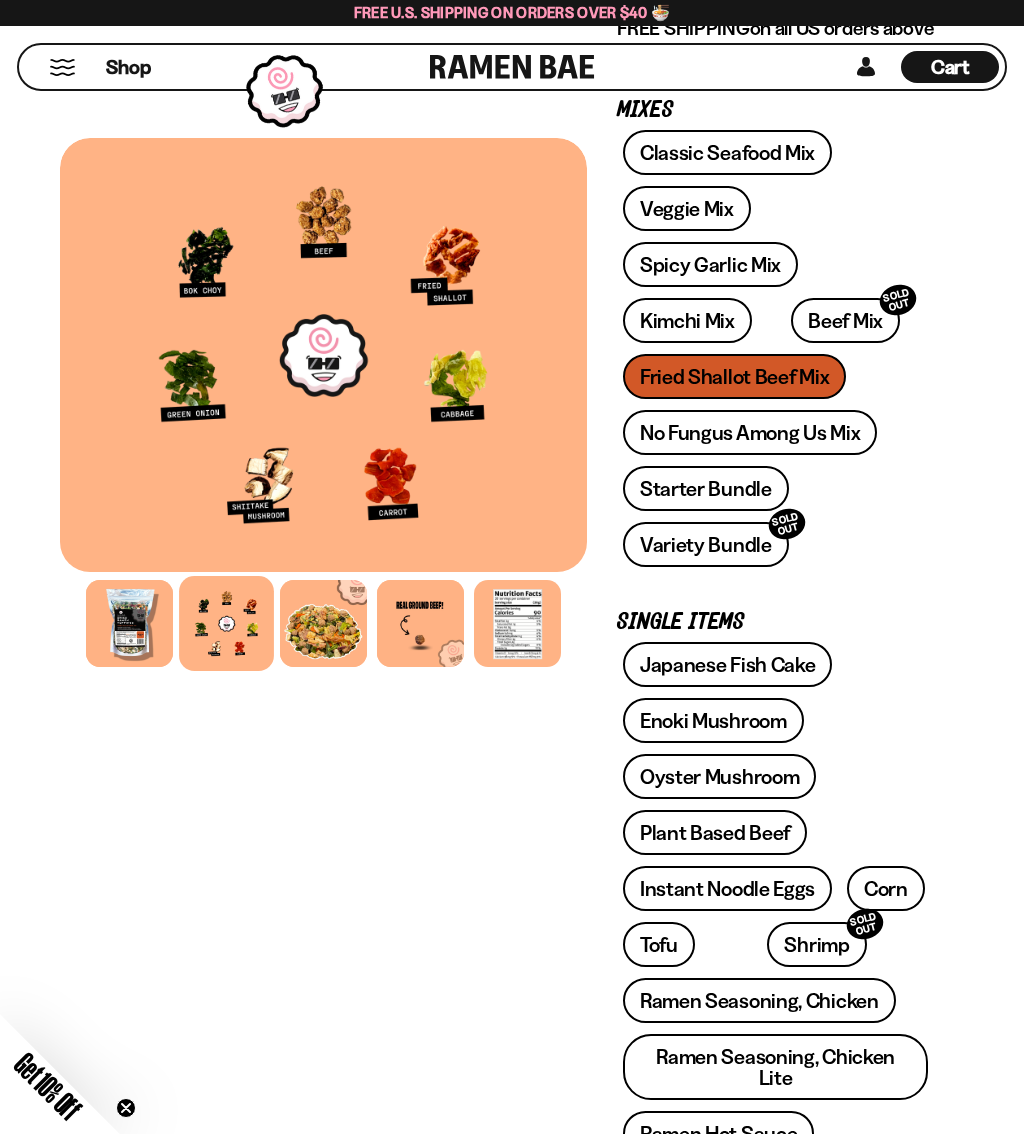 scroll, scrollTop: 371, scrollLeft: 0, axis: vertical 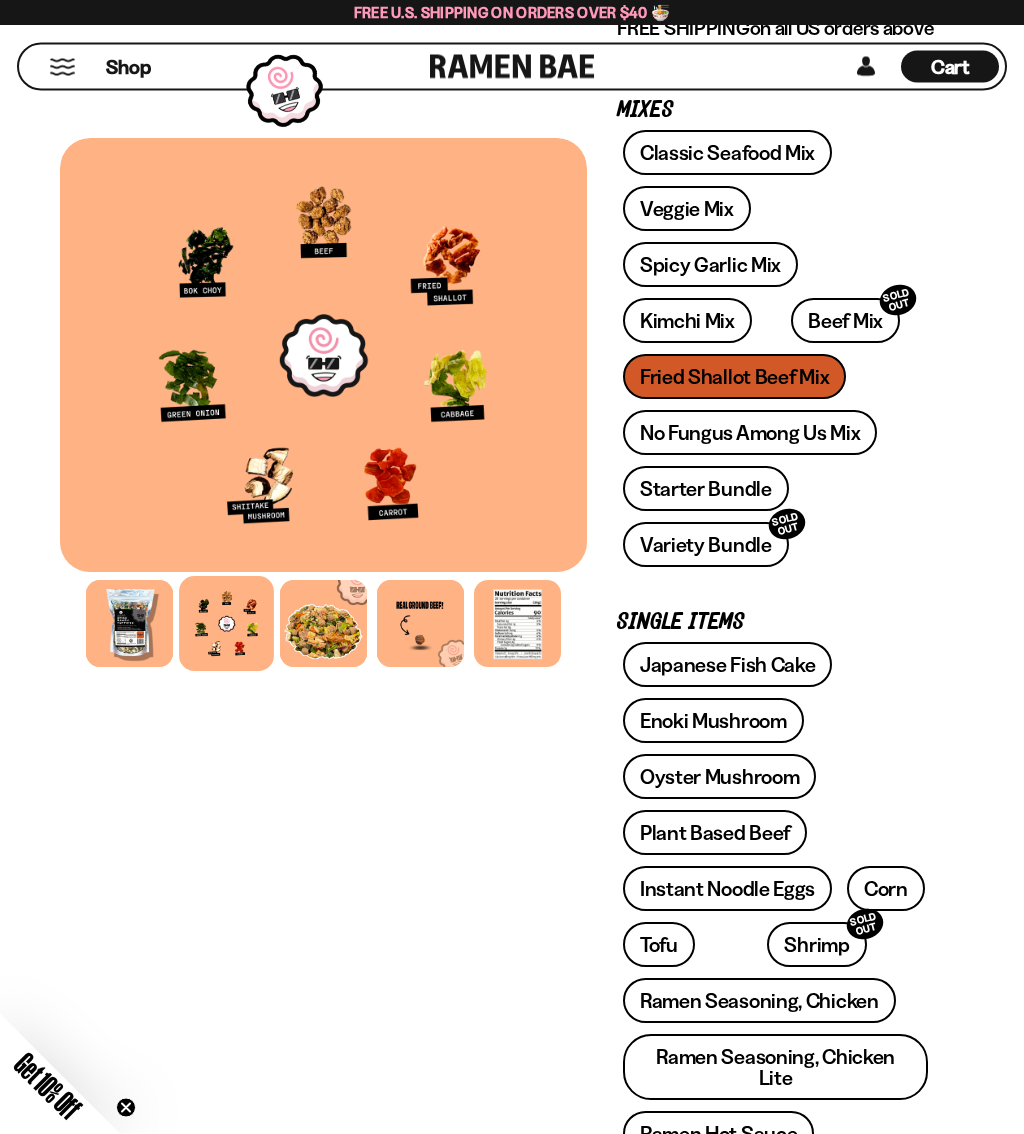 click on "No Fungus Among Us Mix" at bounding box center [750, 433] 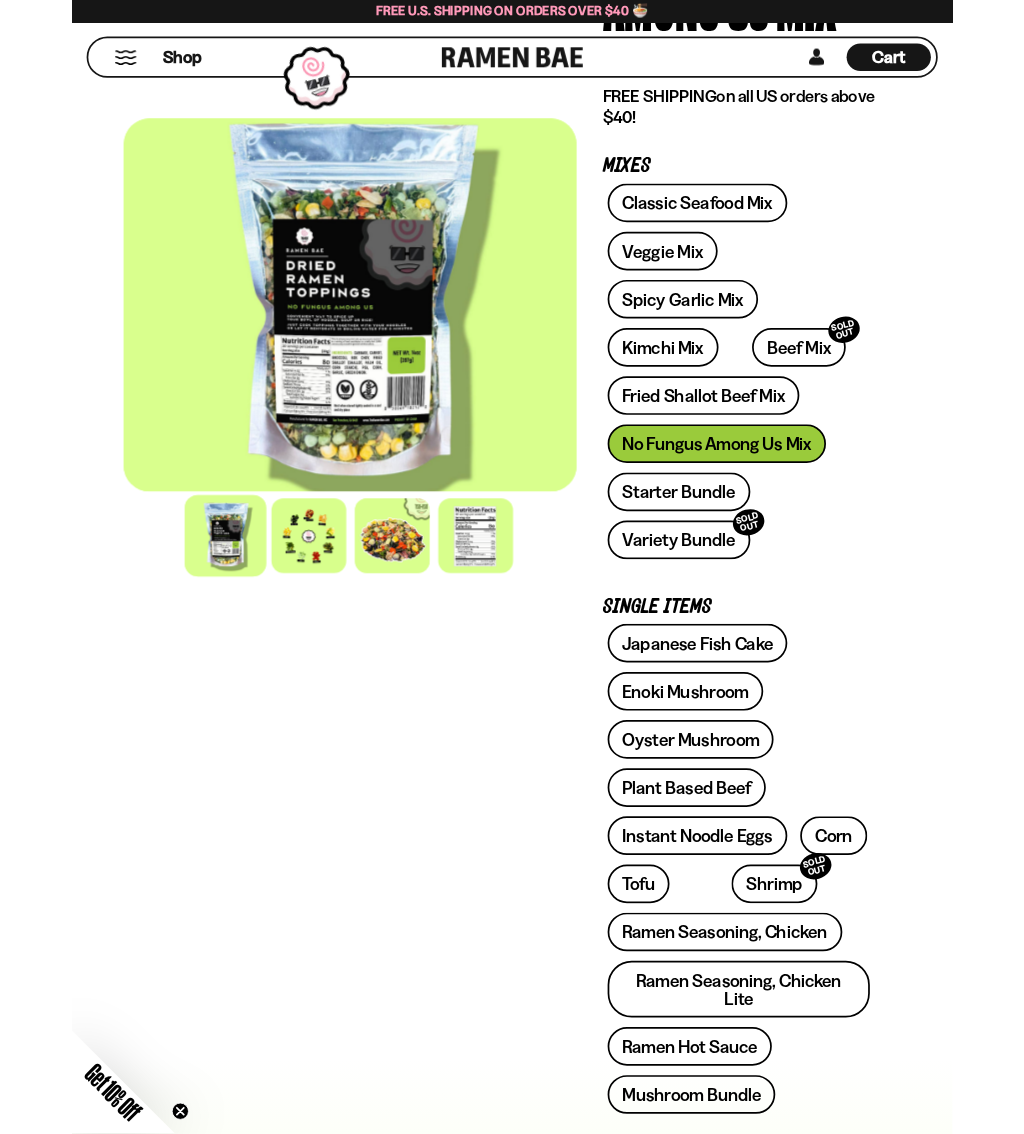 scroll, scrollTop: 287, scrollLeft: 0, axis: vertical 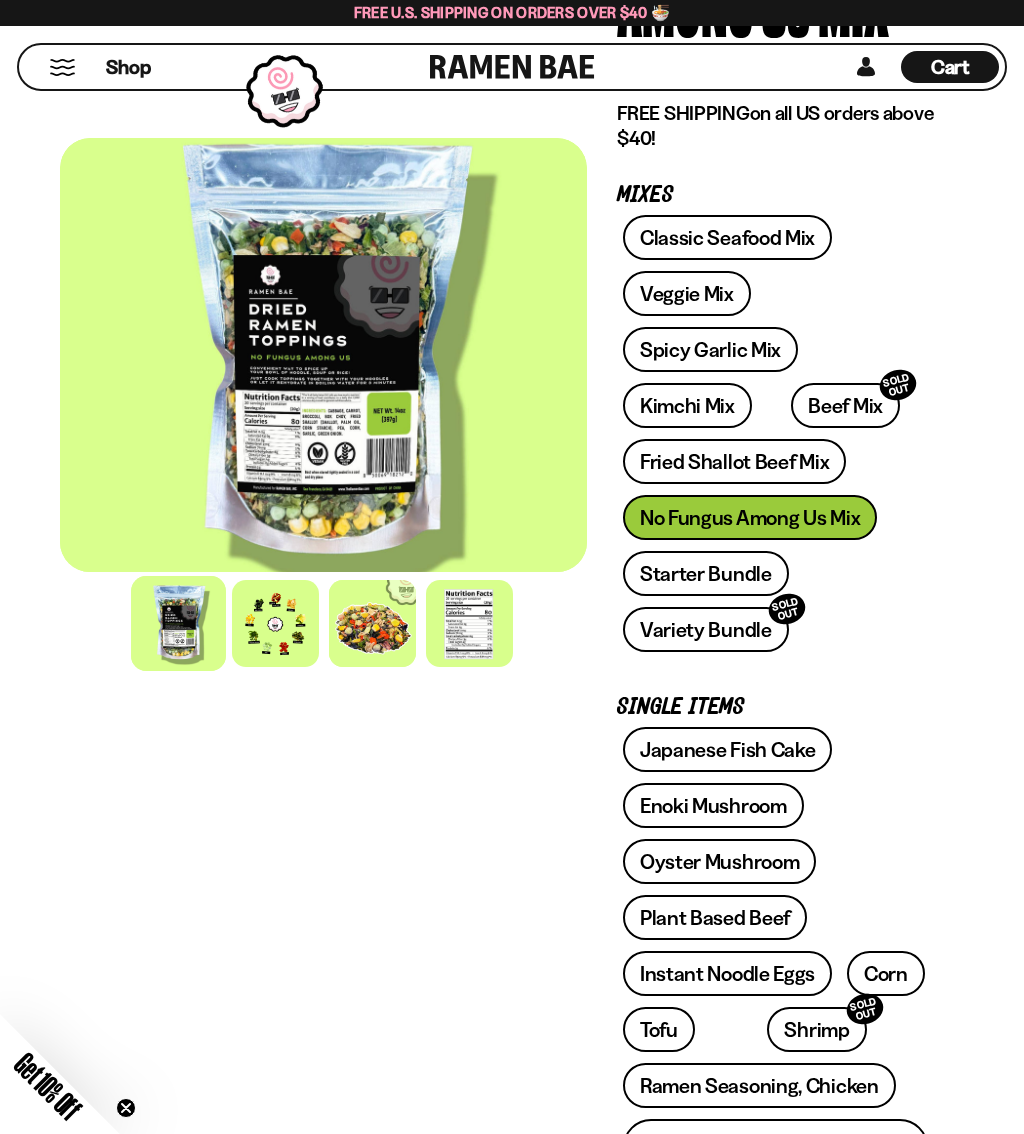 click on "Veggie Mix" at bounding box center (687, 293) 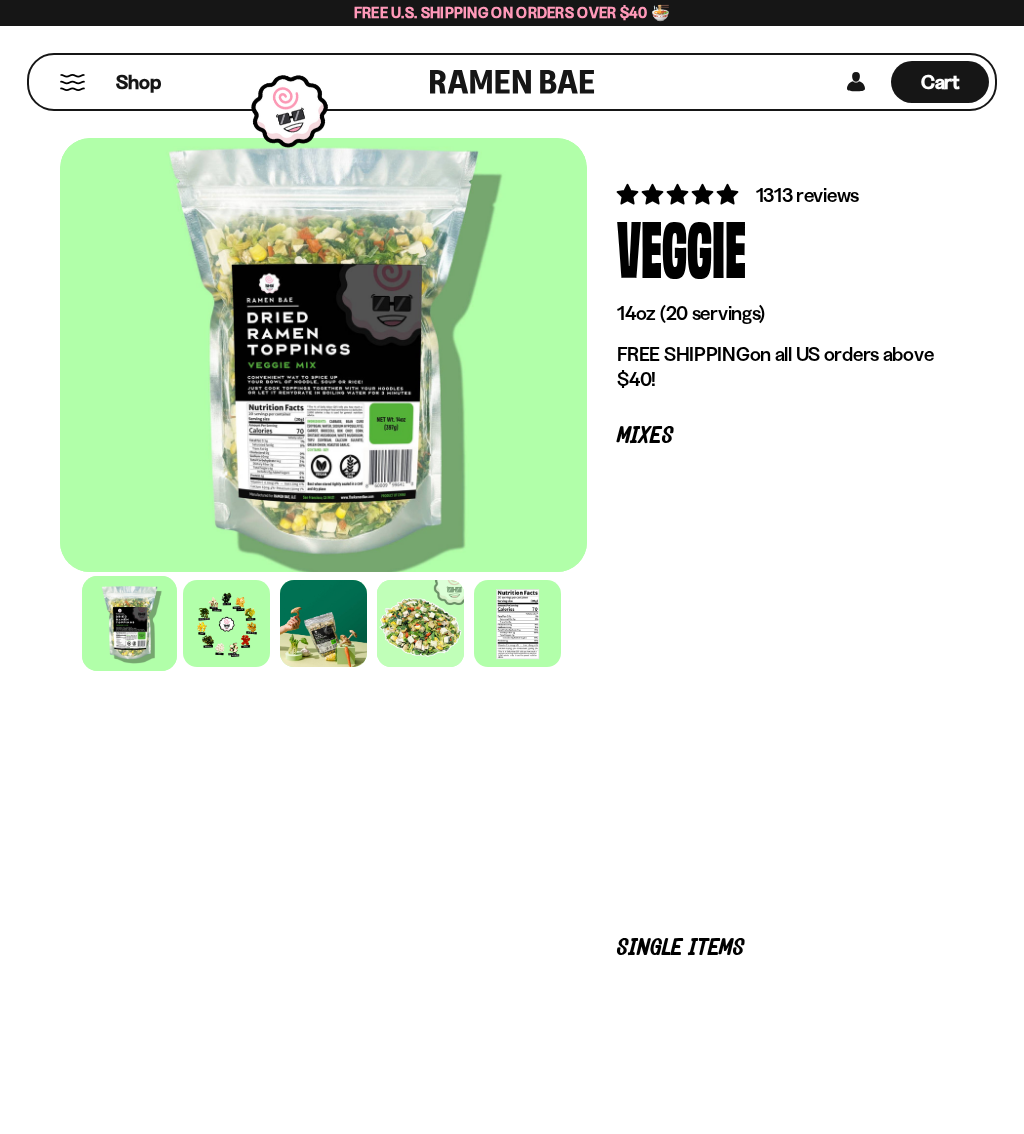 scroll, scrollTop: 0, scrollLeft: 0, axis: both 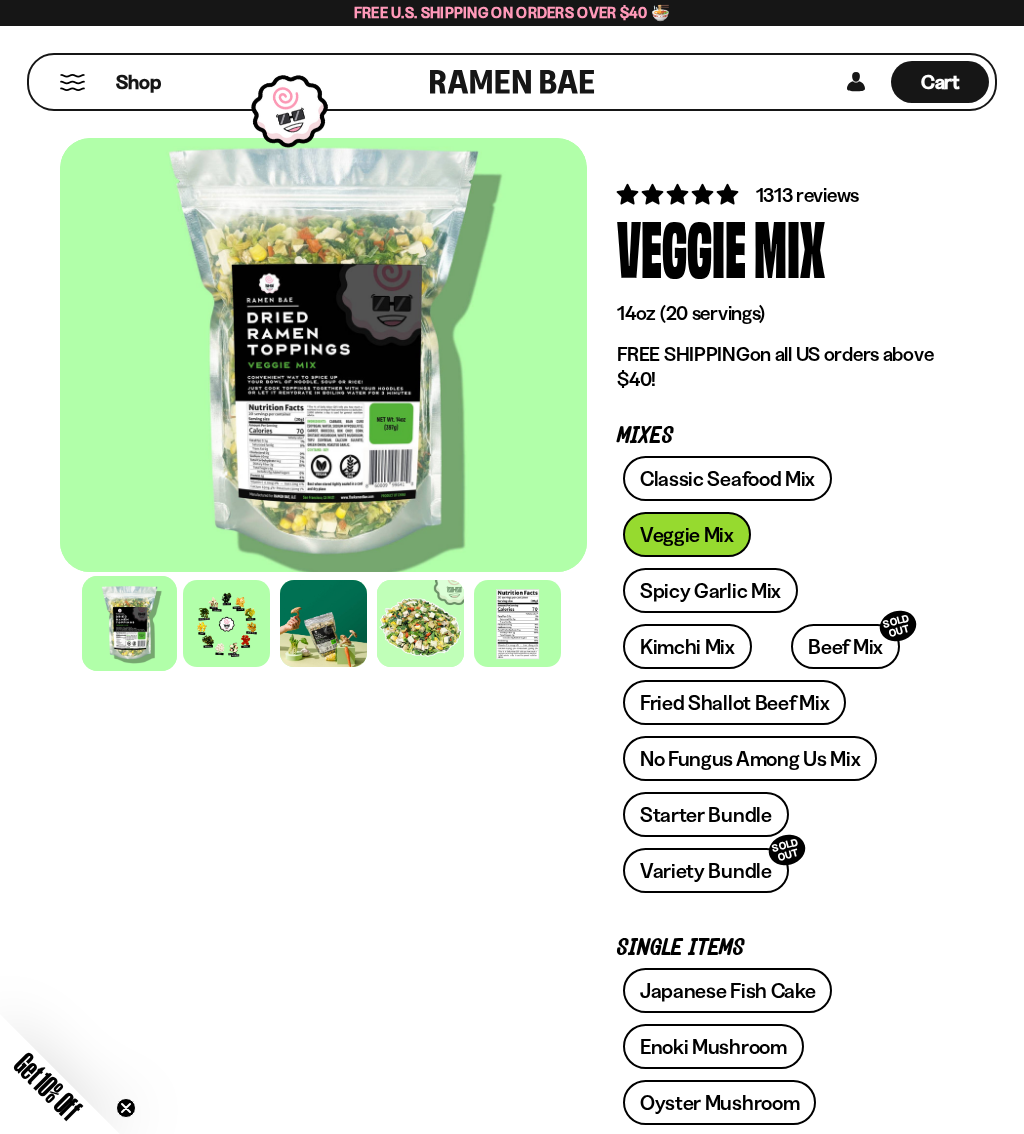 click at bounding box center [226, 623] 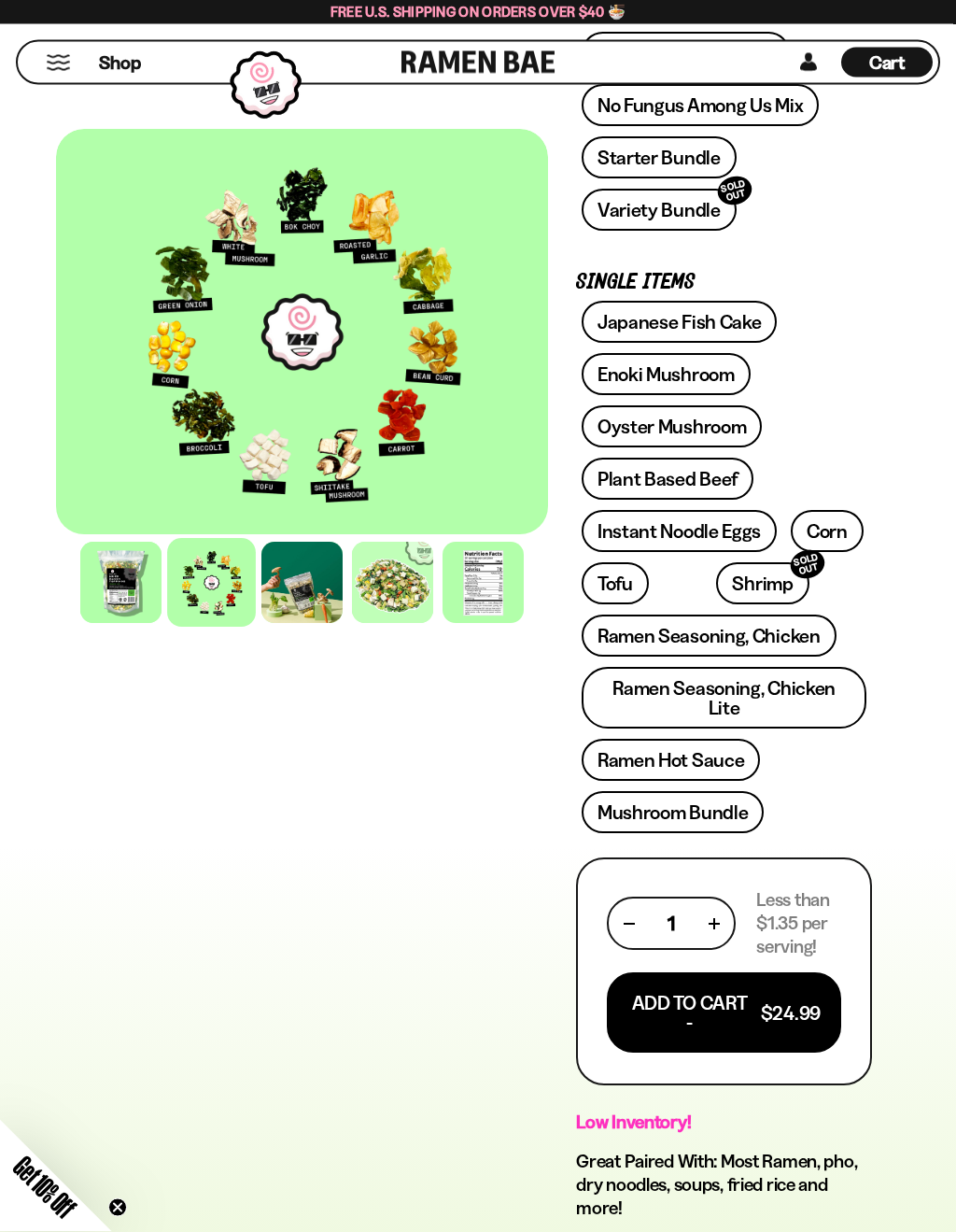 scroll, scrollTop: 607, scrollLeft: 0, axis: vertical 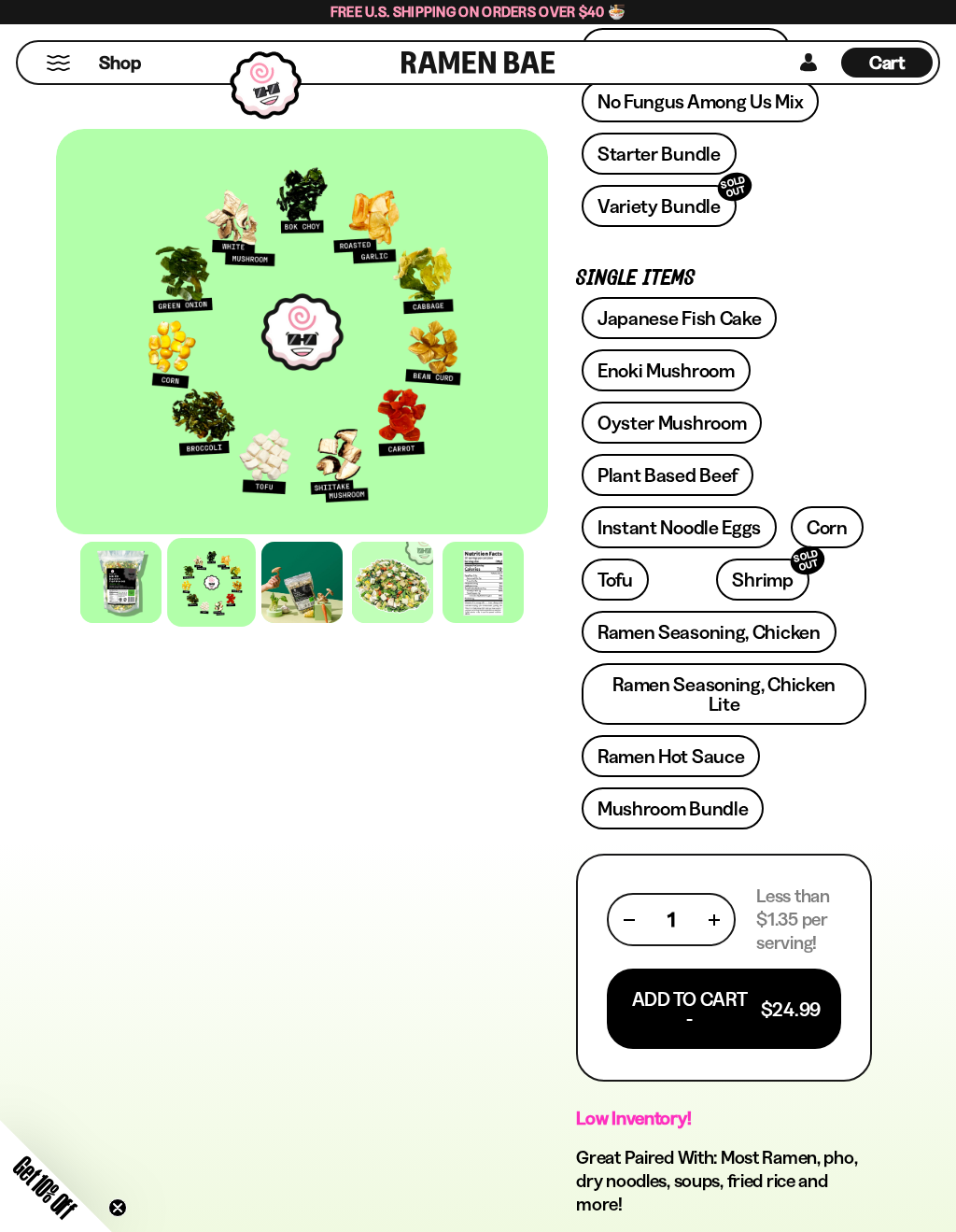 click on "Instant Noodle Eggs" at bounding box center (679, 527) 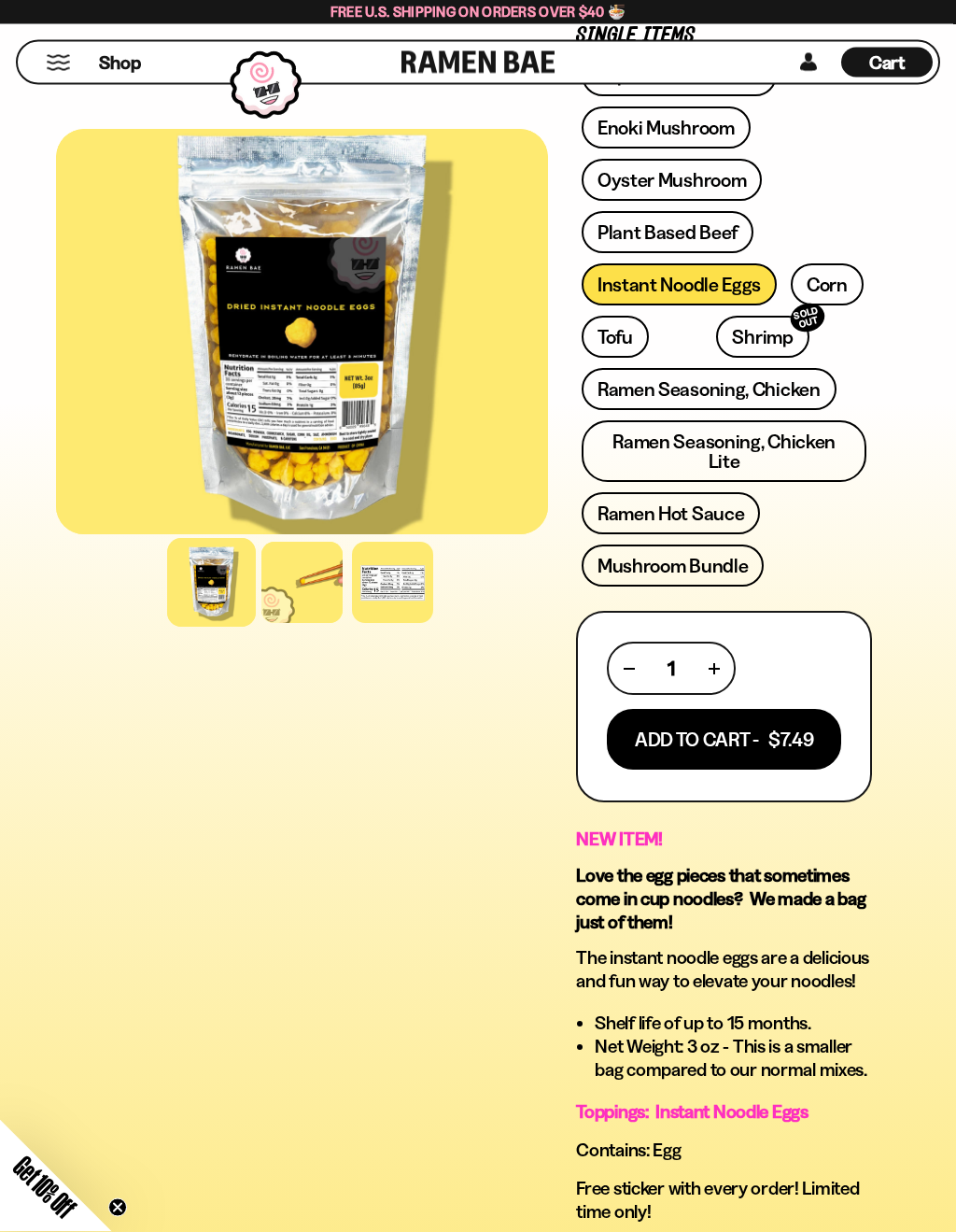 scroll, scrollTop: 924, scrollLeft: 0, axis: vertical 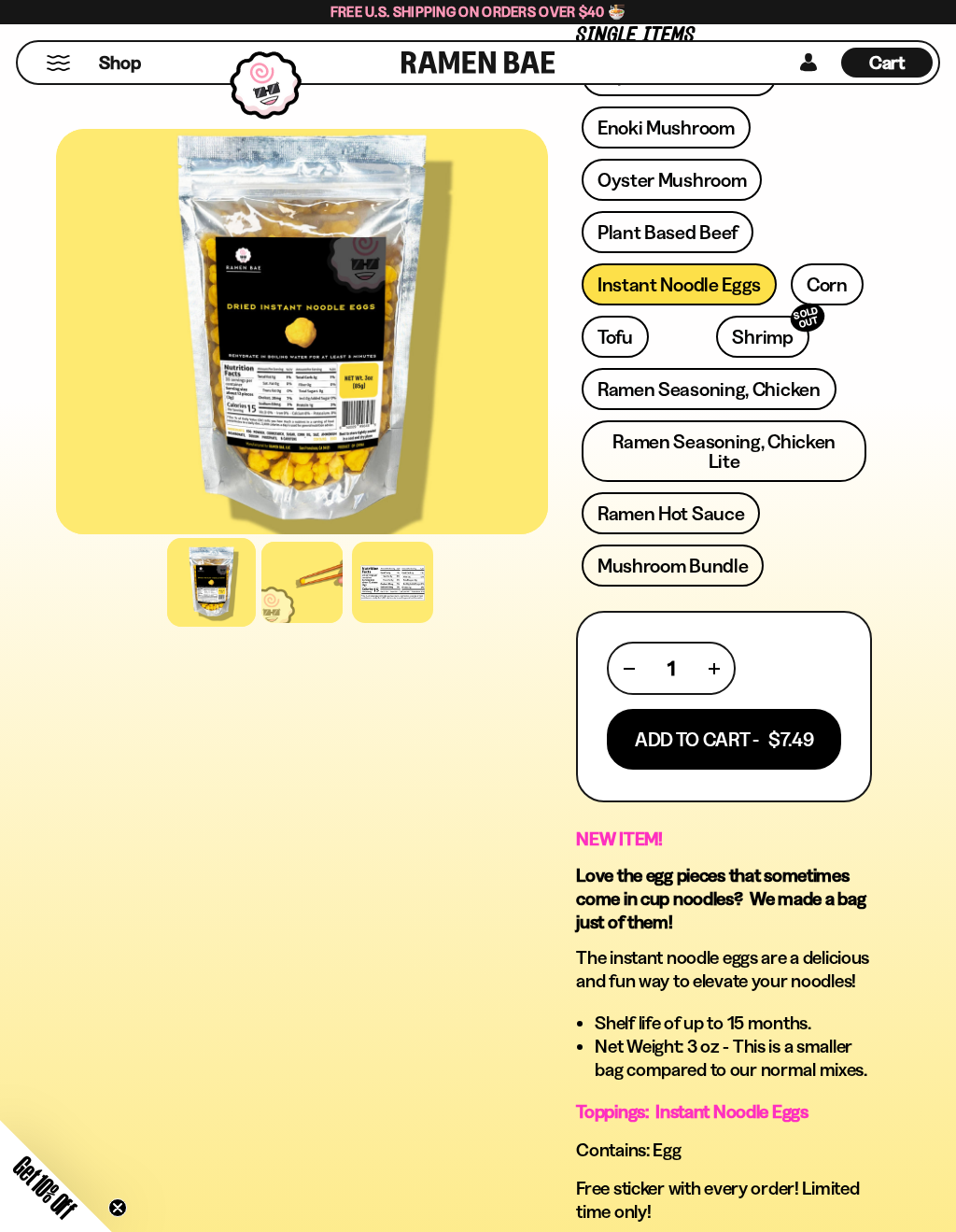 click on "Add To Cart -
$7.49" at bounding box center [724, 739] 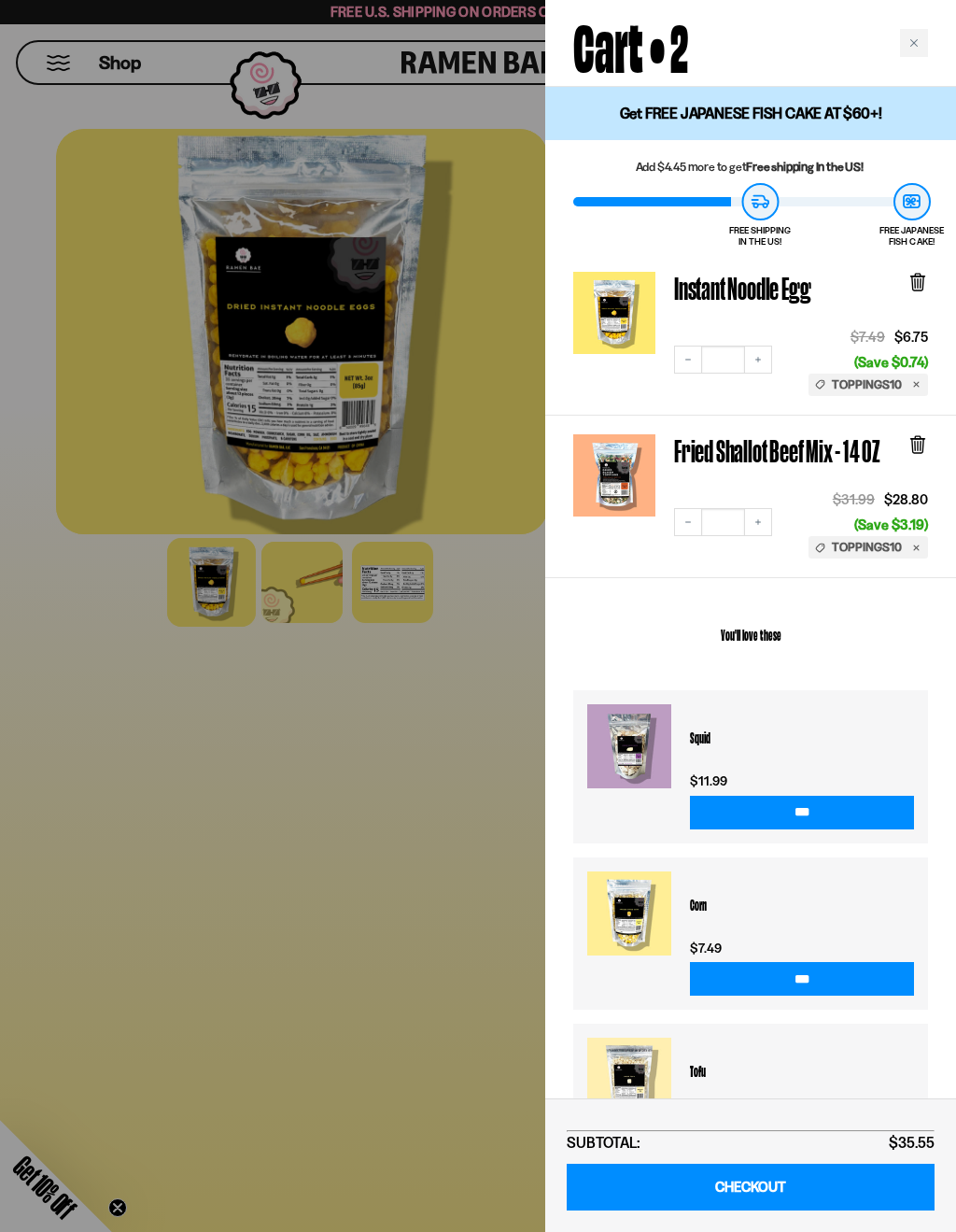 click at bounding box center (478, 616) 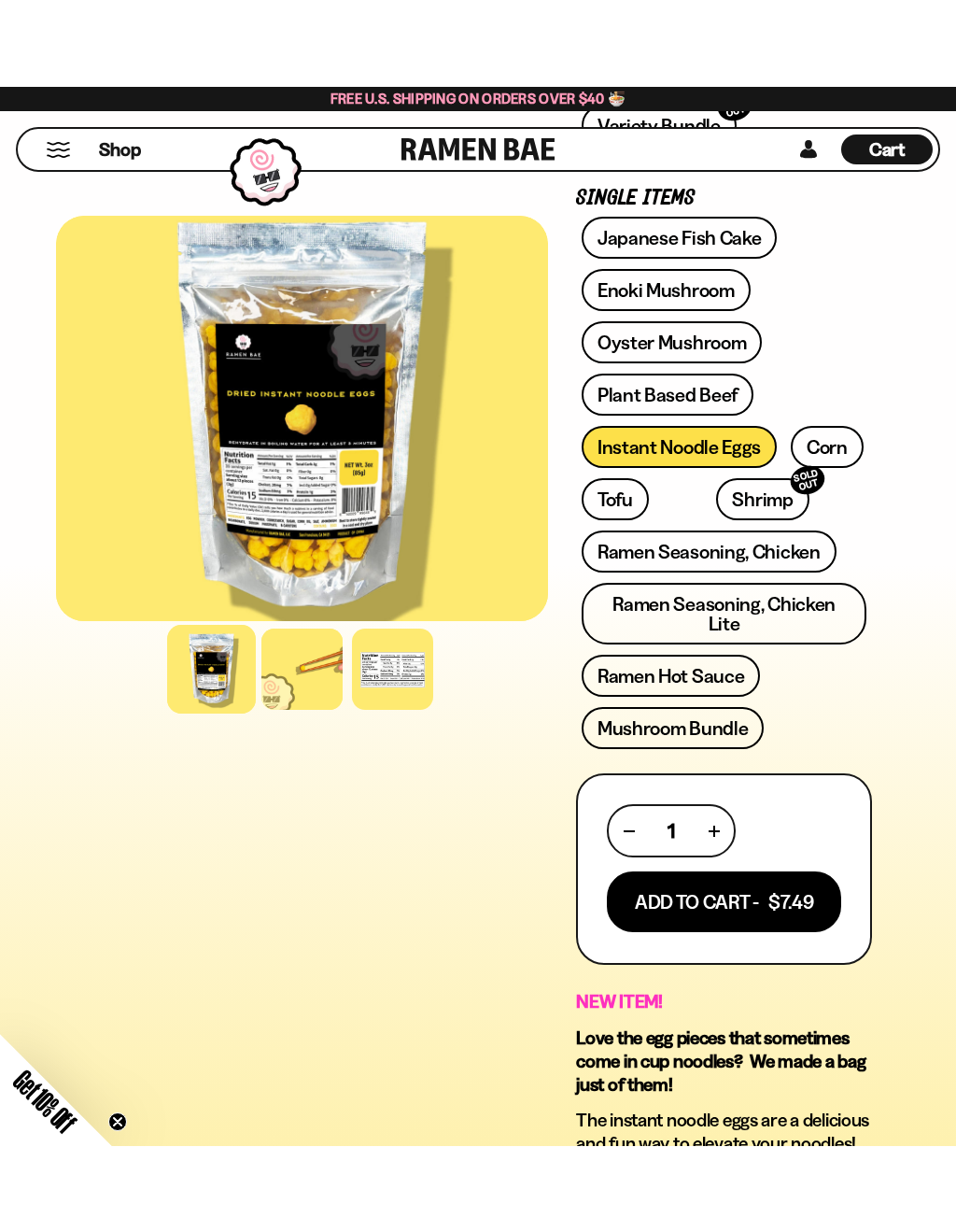 scroll, scrollTop: 850, scrollLeft: 0, axis: vertical 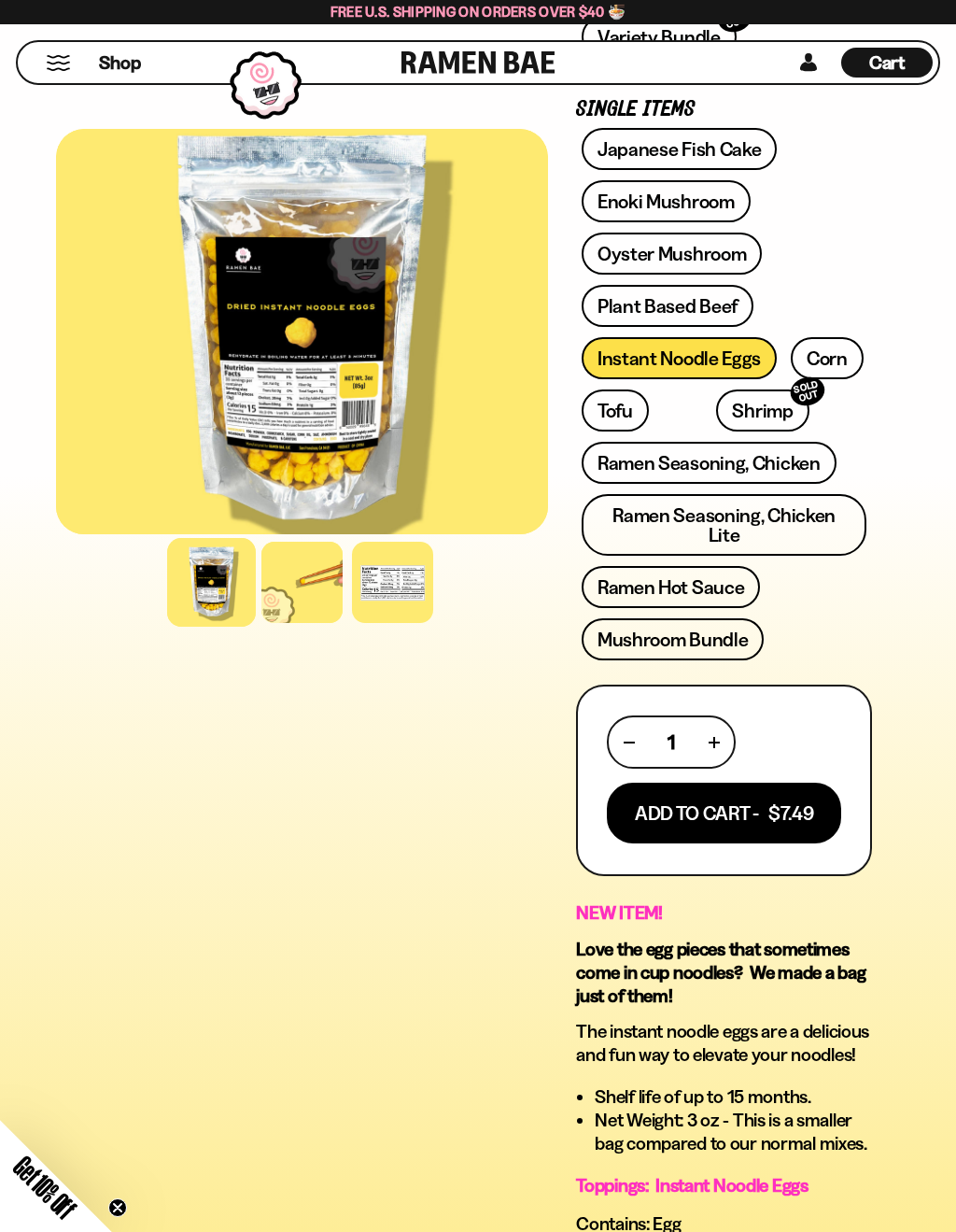 click on "Tofu" at bounding box center (615, 410) 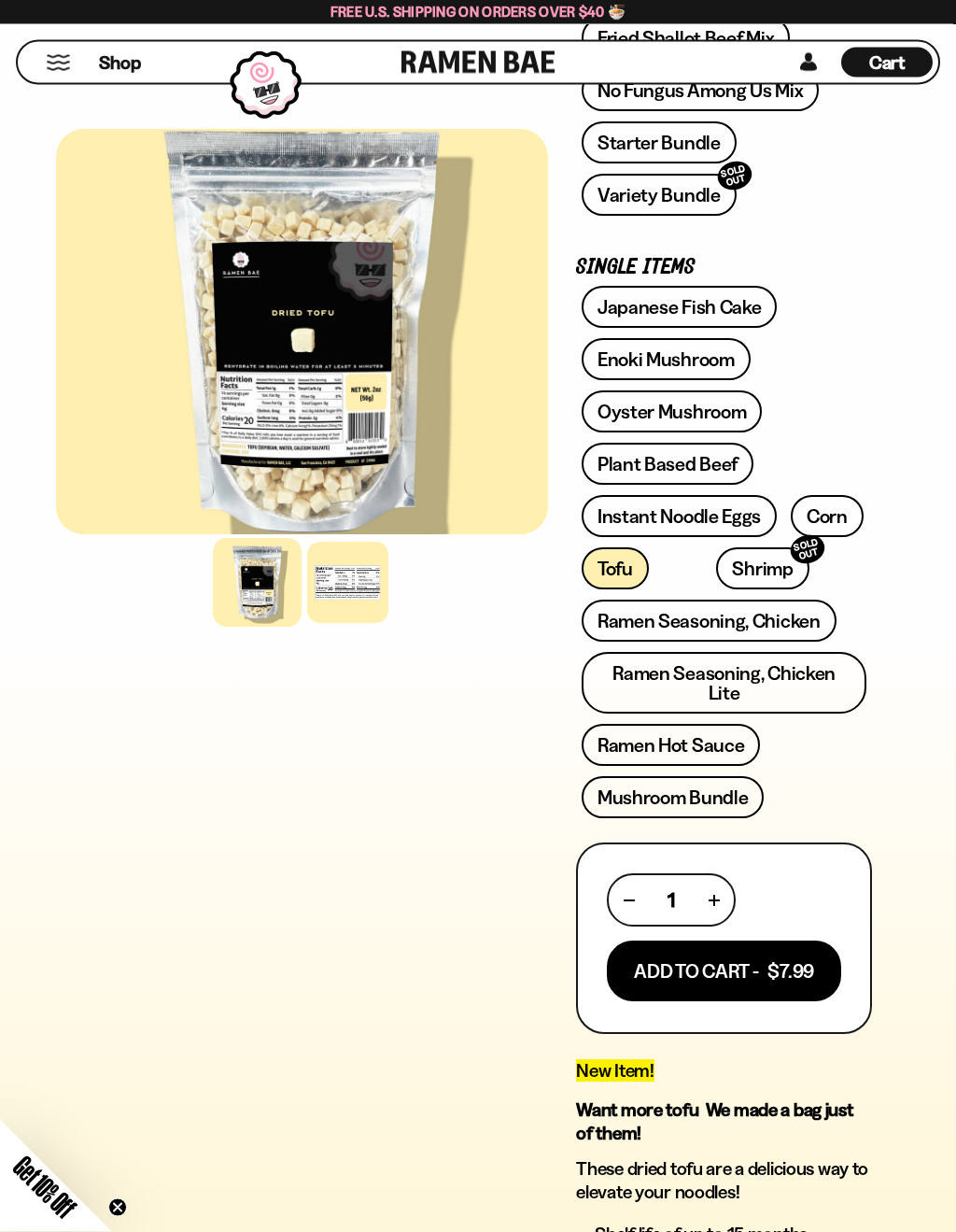 scroll, scrollTop: 623, scrollLeft: 0, axis: vertical 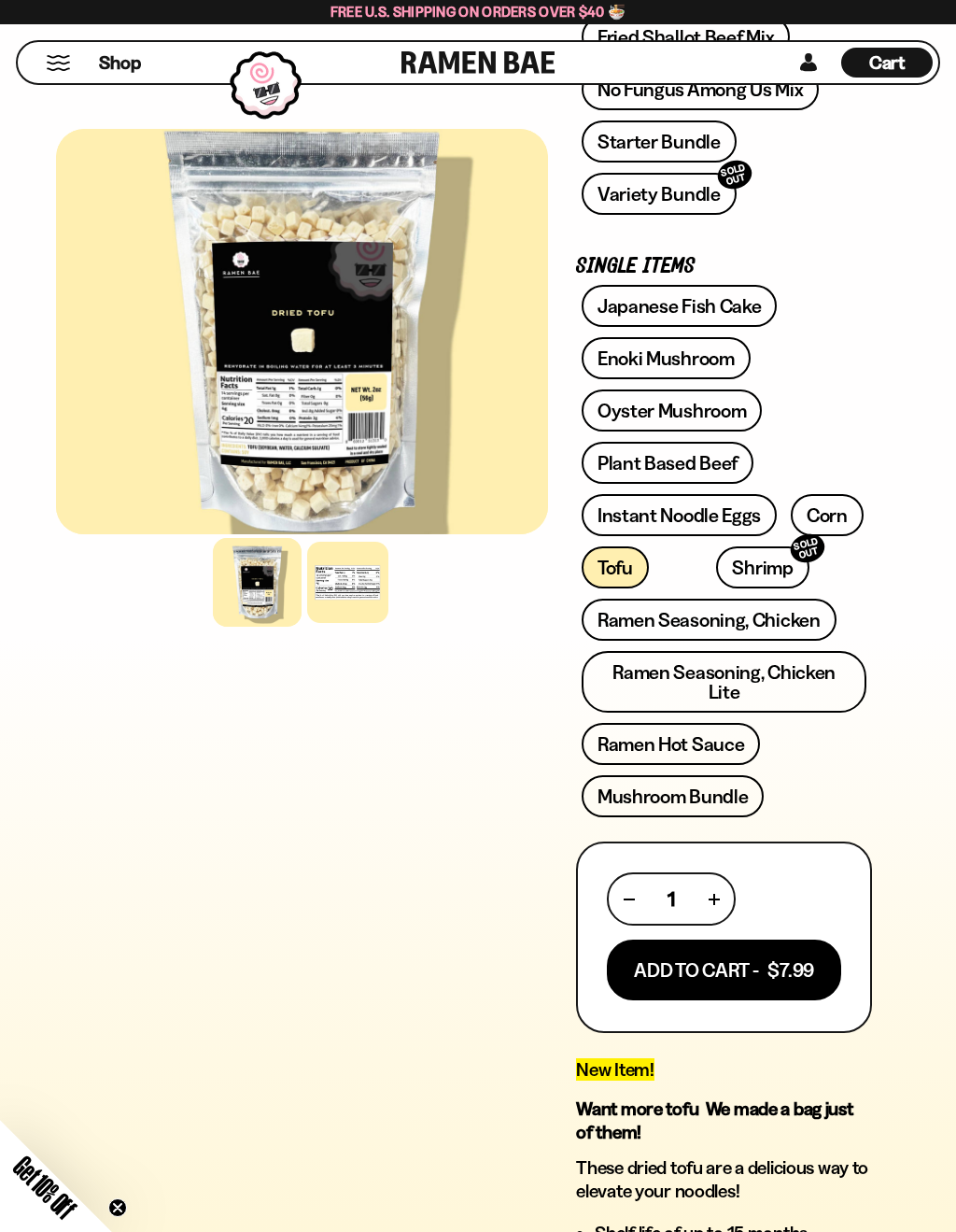 click on "Japanese Fish Cake" at bounding box center (680, 305) 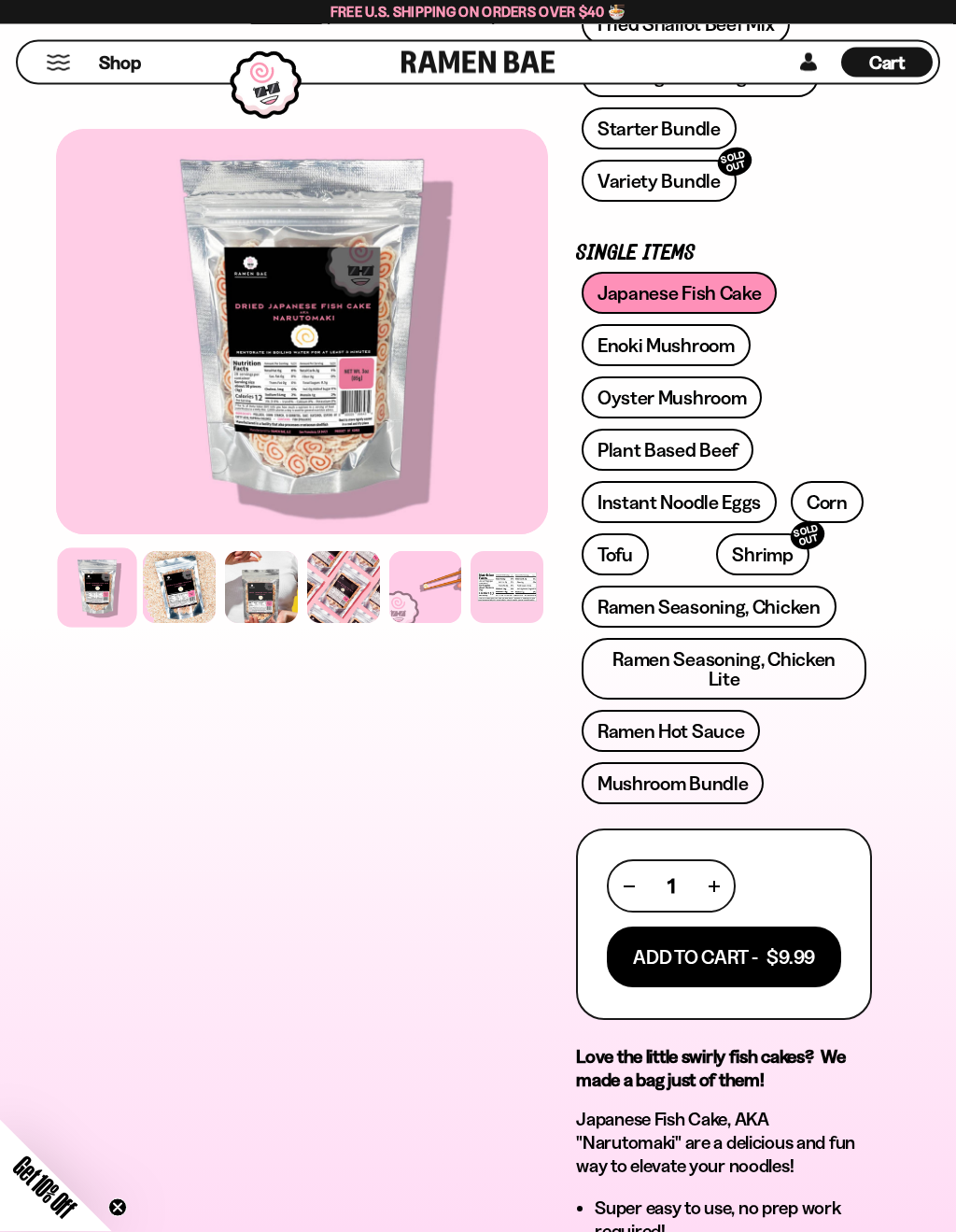 scroll, scrollTop: 706, scrollLeft: 0, axis: vertical 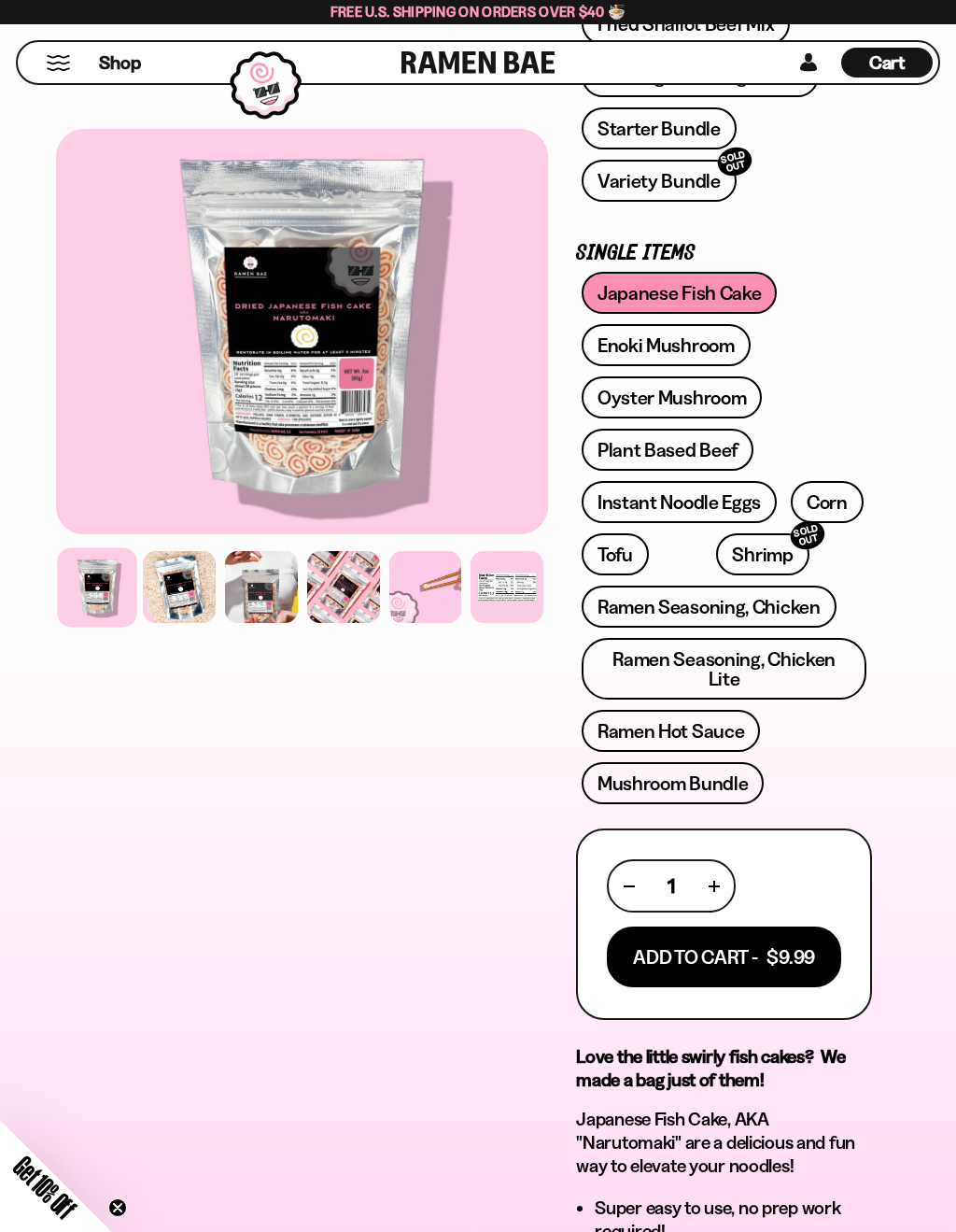 click on "Shrimp
SOLD OUT" at bounding box center [762, 554] 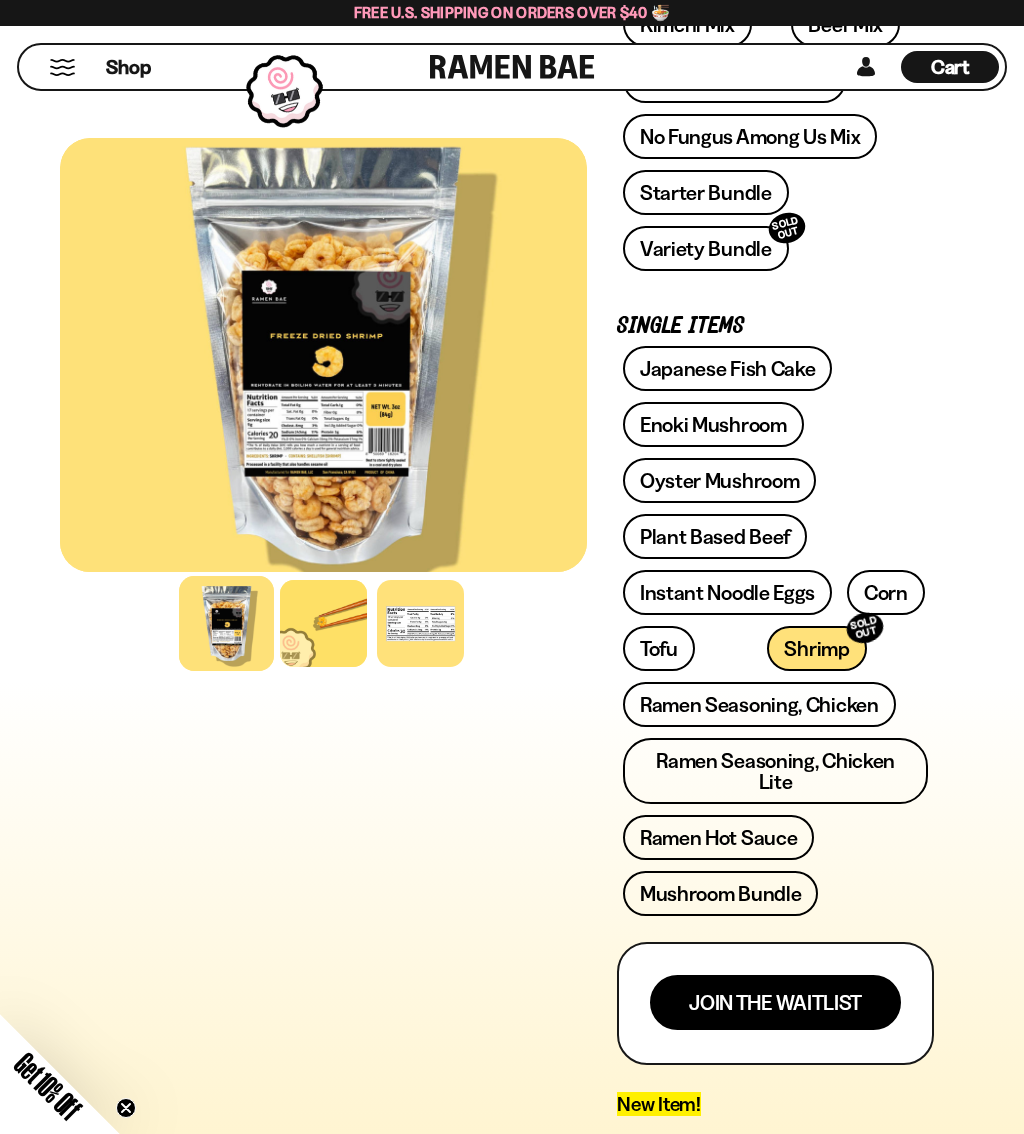 scroll, scrollTop: 625, scrollLeft: 0, axis: vertical 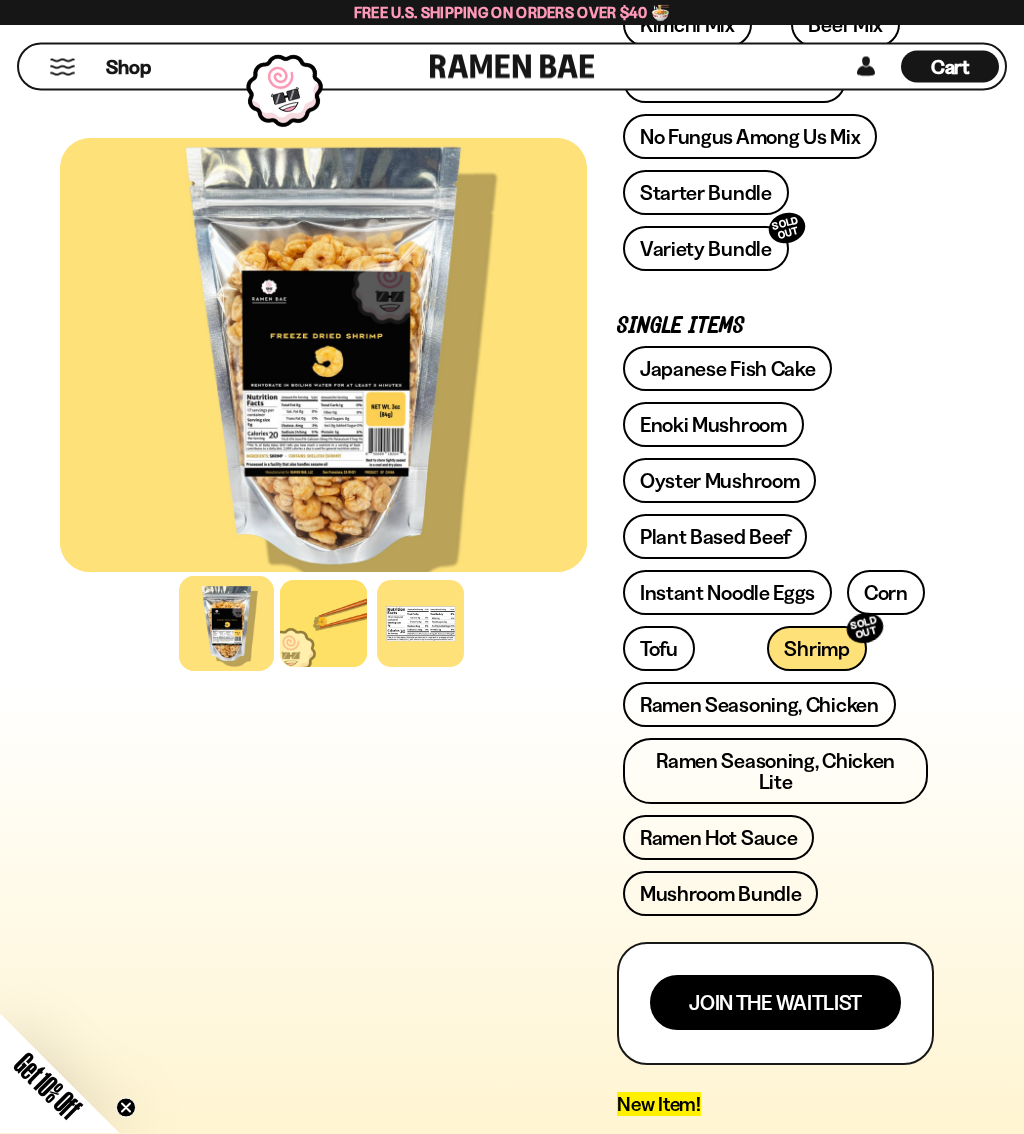 click on "Tofu" at bounding box center [659, 649] 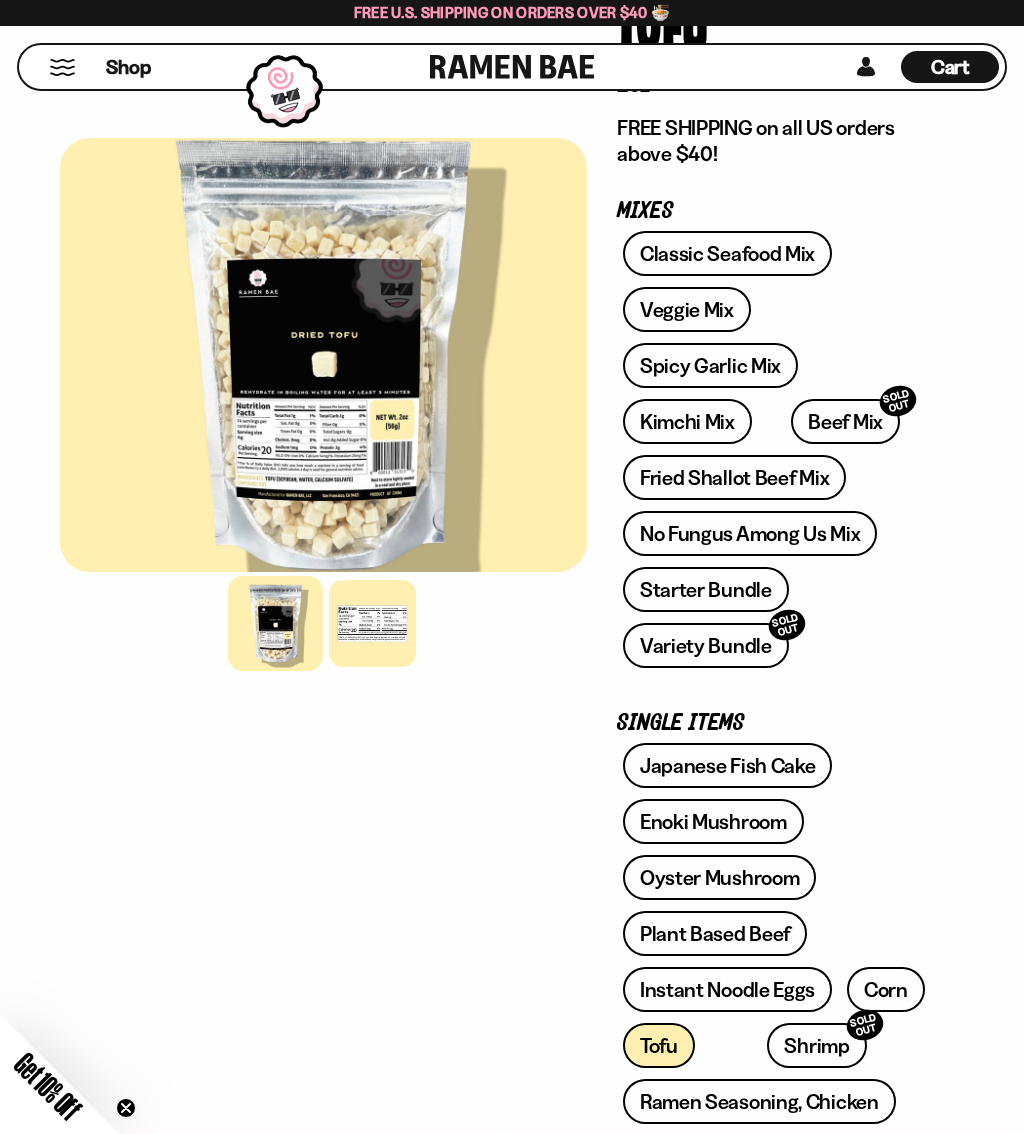 scroll, scrollTop: 227, scrollLeft: 0, axis: vertical 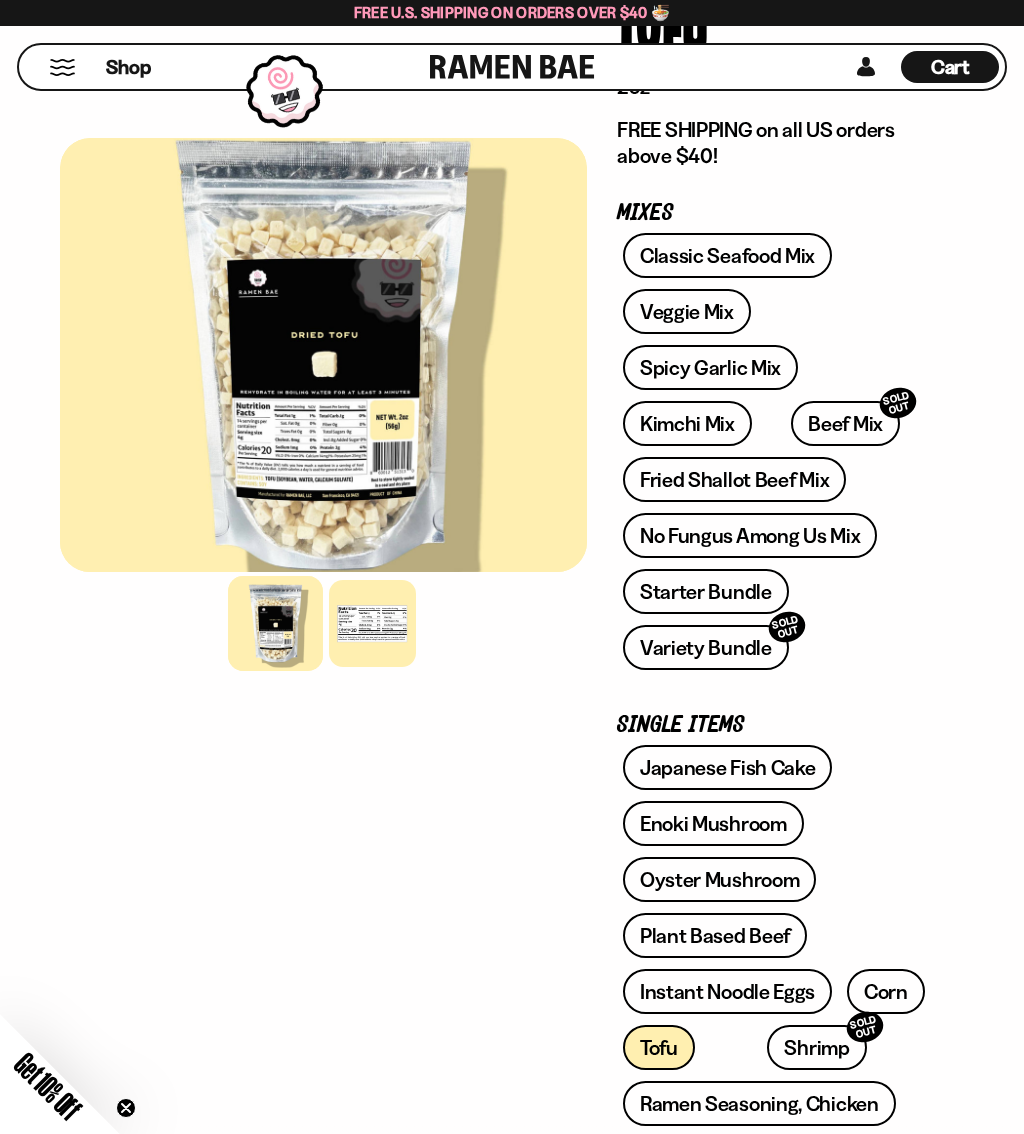click on "No Fungus Among Us Mix" at bounding box center (750, 535) 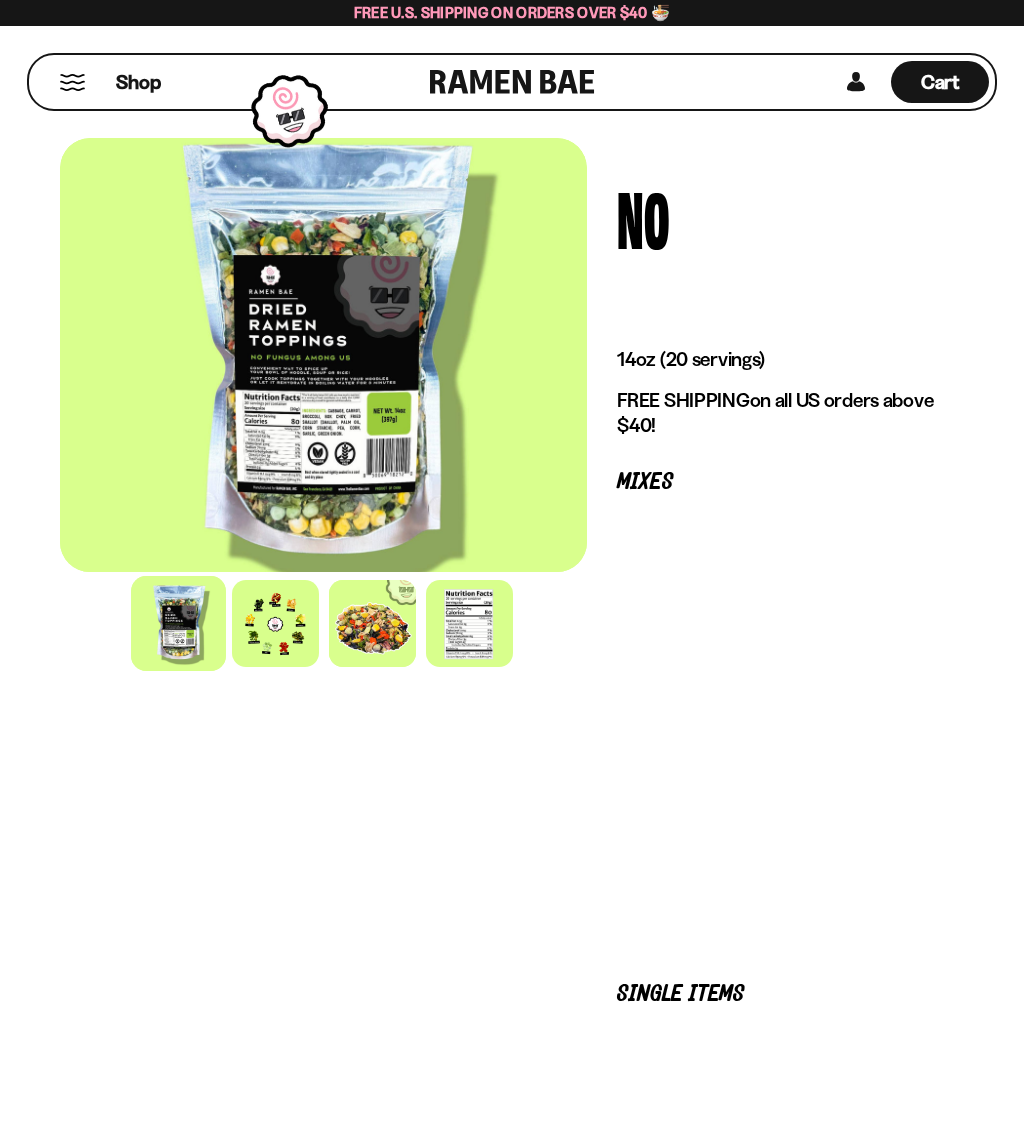 scroll, scrollTop: 0, scrollLeft: 0, axis: both 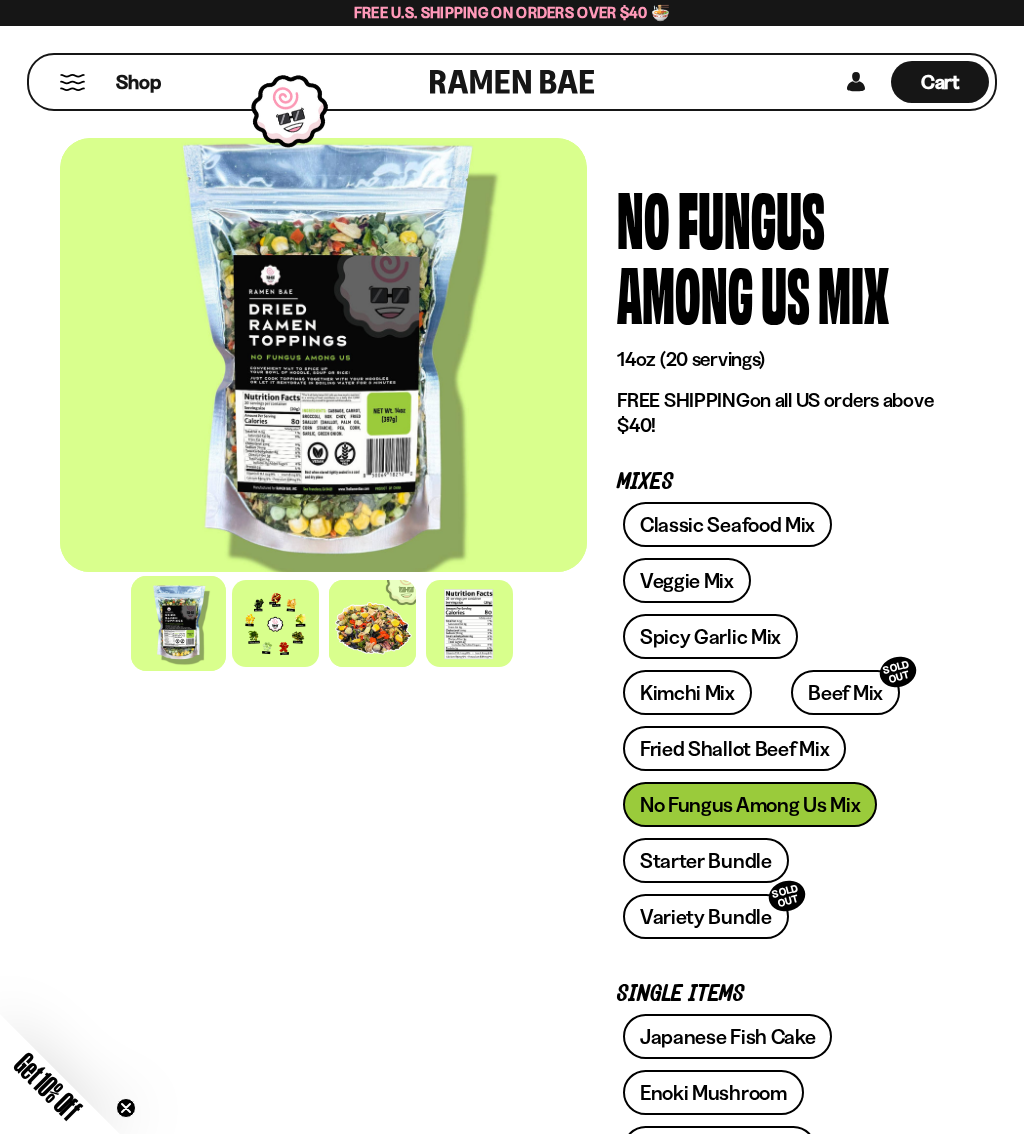 click at bounding box center (275, 623) 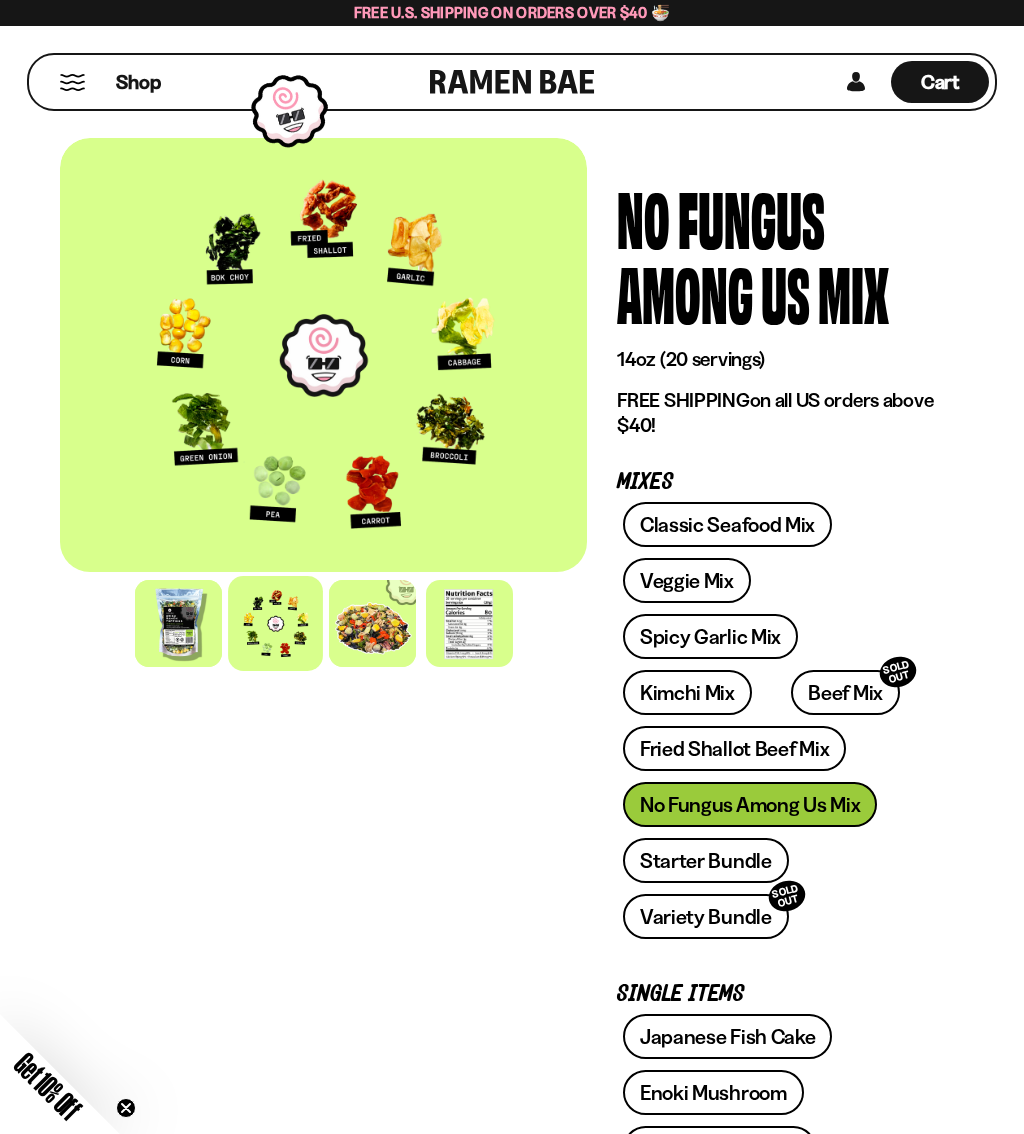 click on "Veggie Mix" at bounding box center [687, 580] 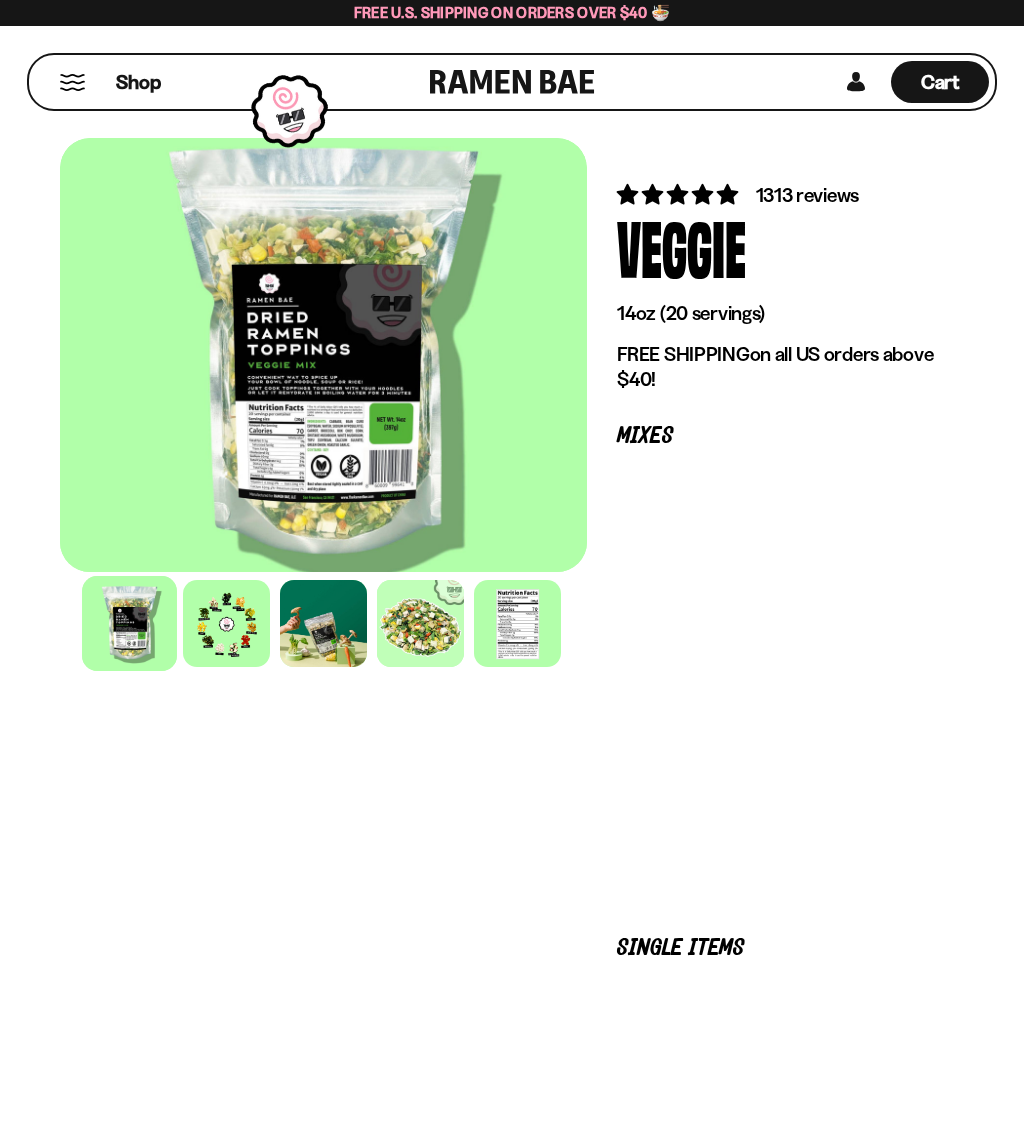 scroll, scrollTop: 0, scrollLeft: 0, axis: both 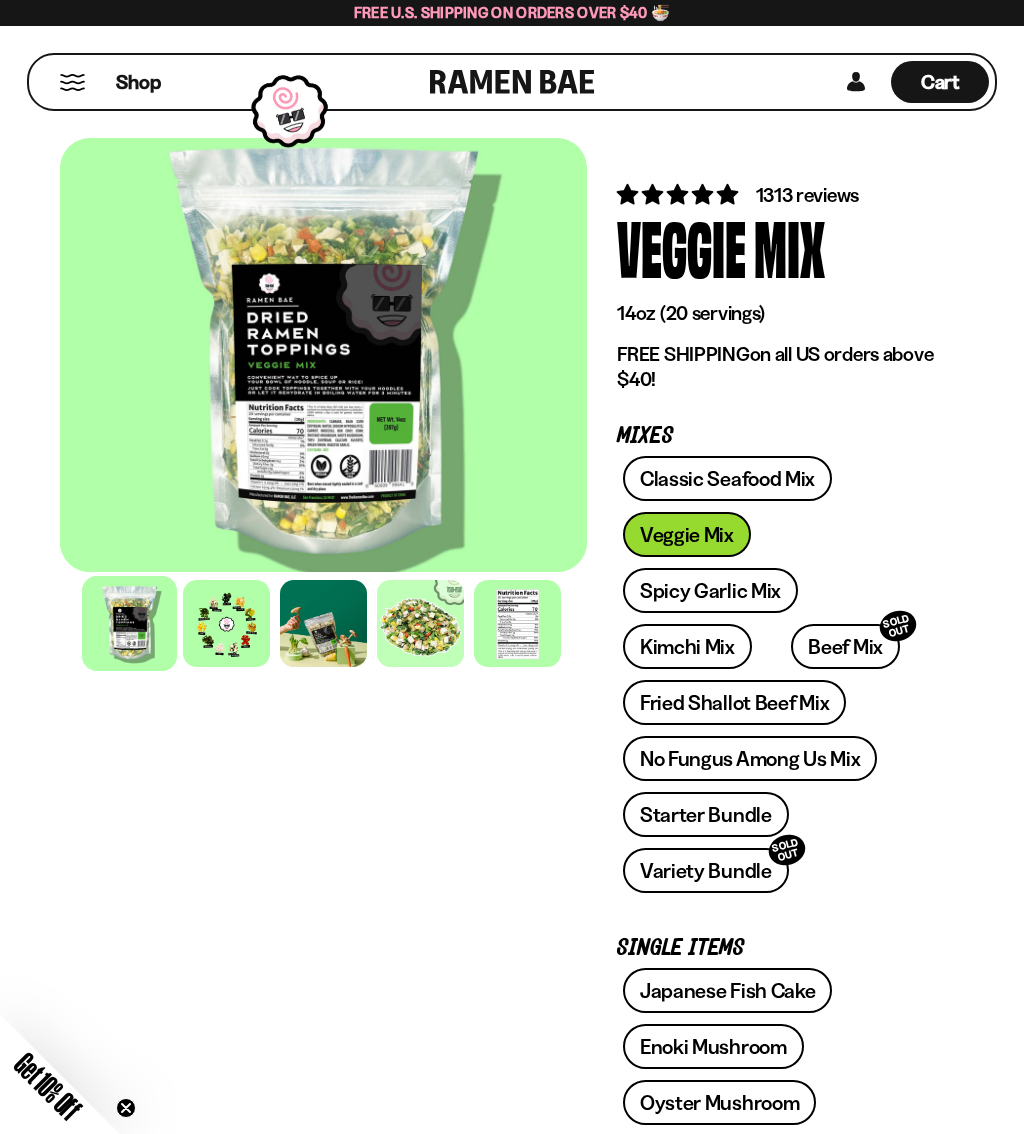 click at bounding box center [226, 623] 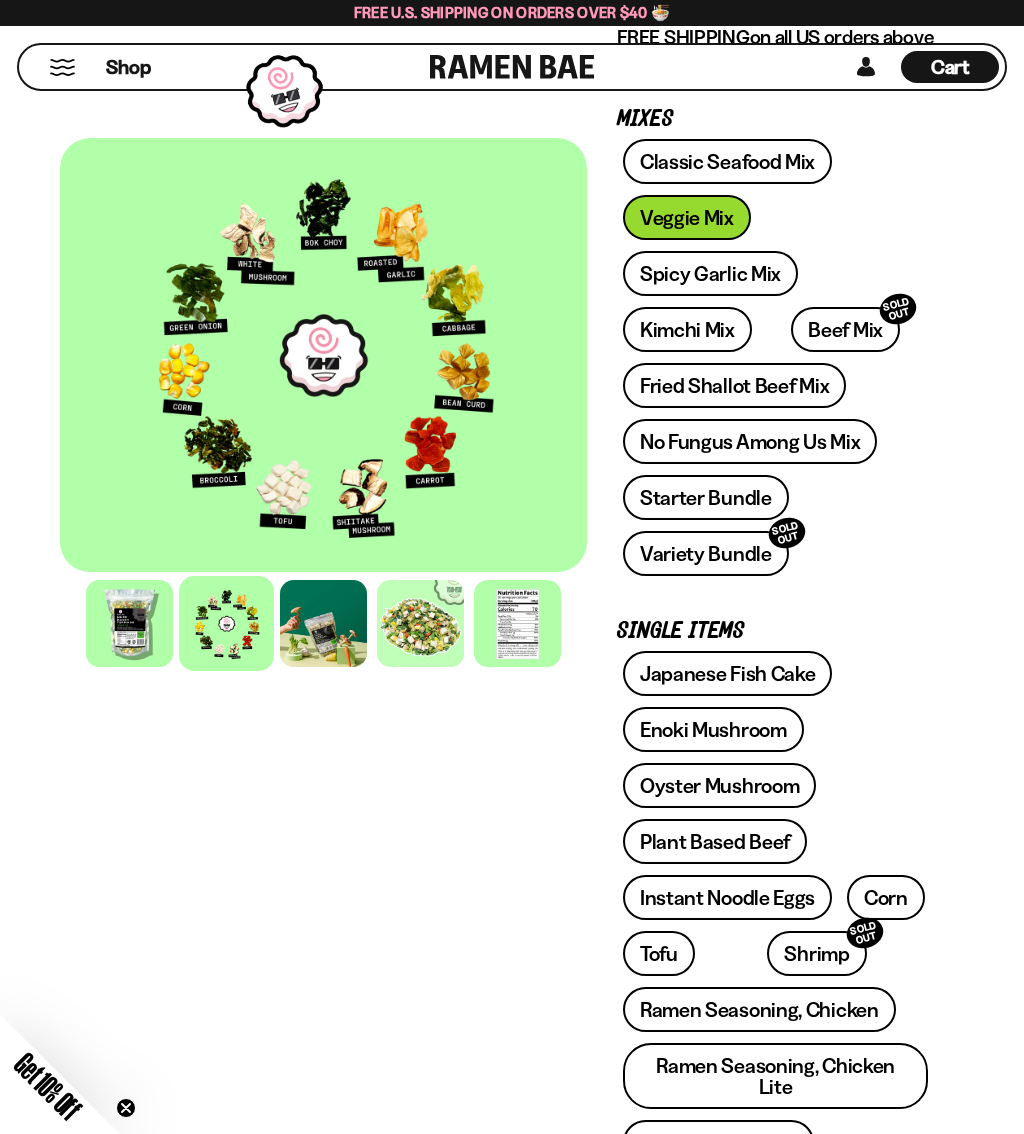 scroll, scrollTop: 311, scrollLeft: 0, axis: vertical 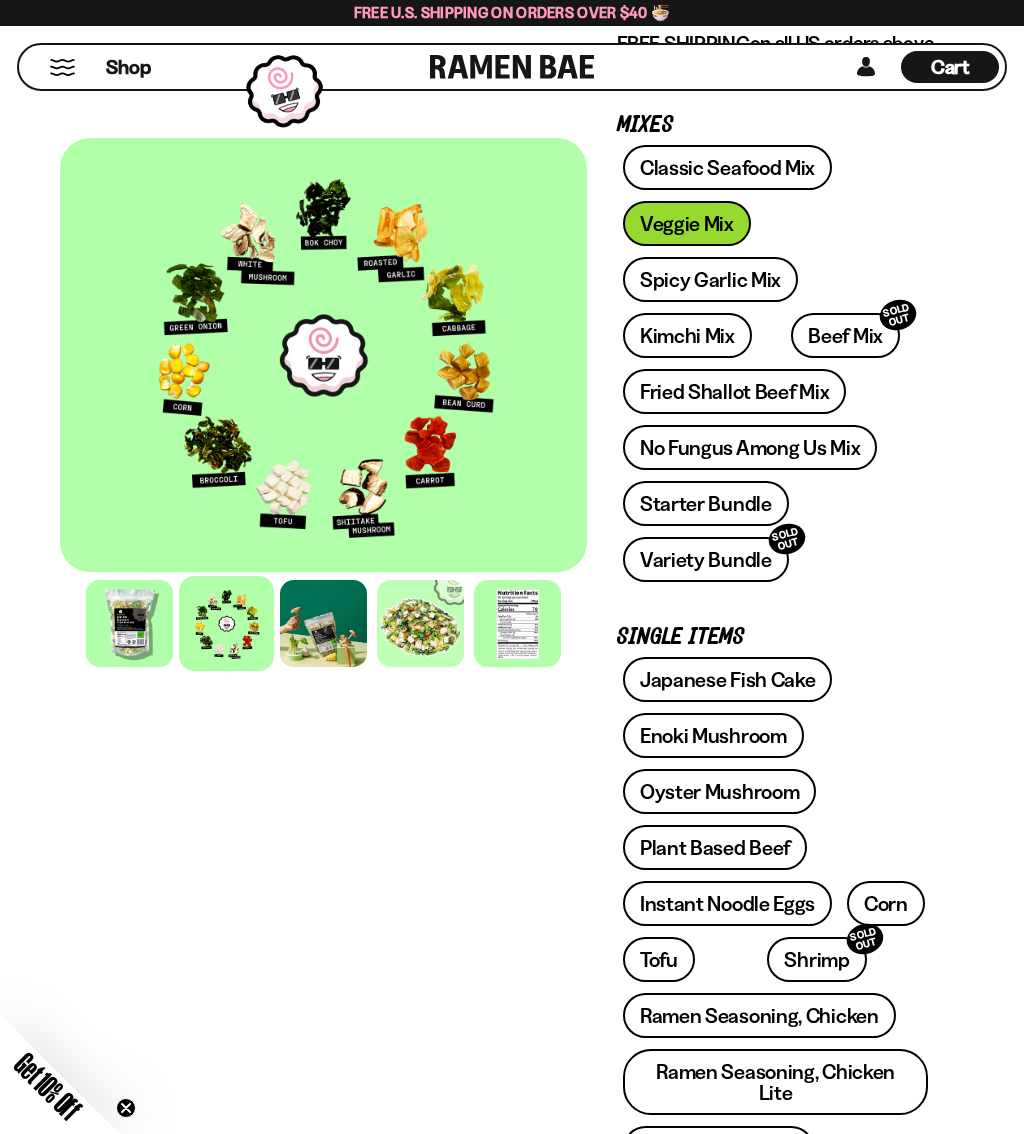 click at bounding box center (512, 67) 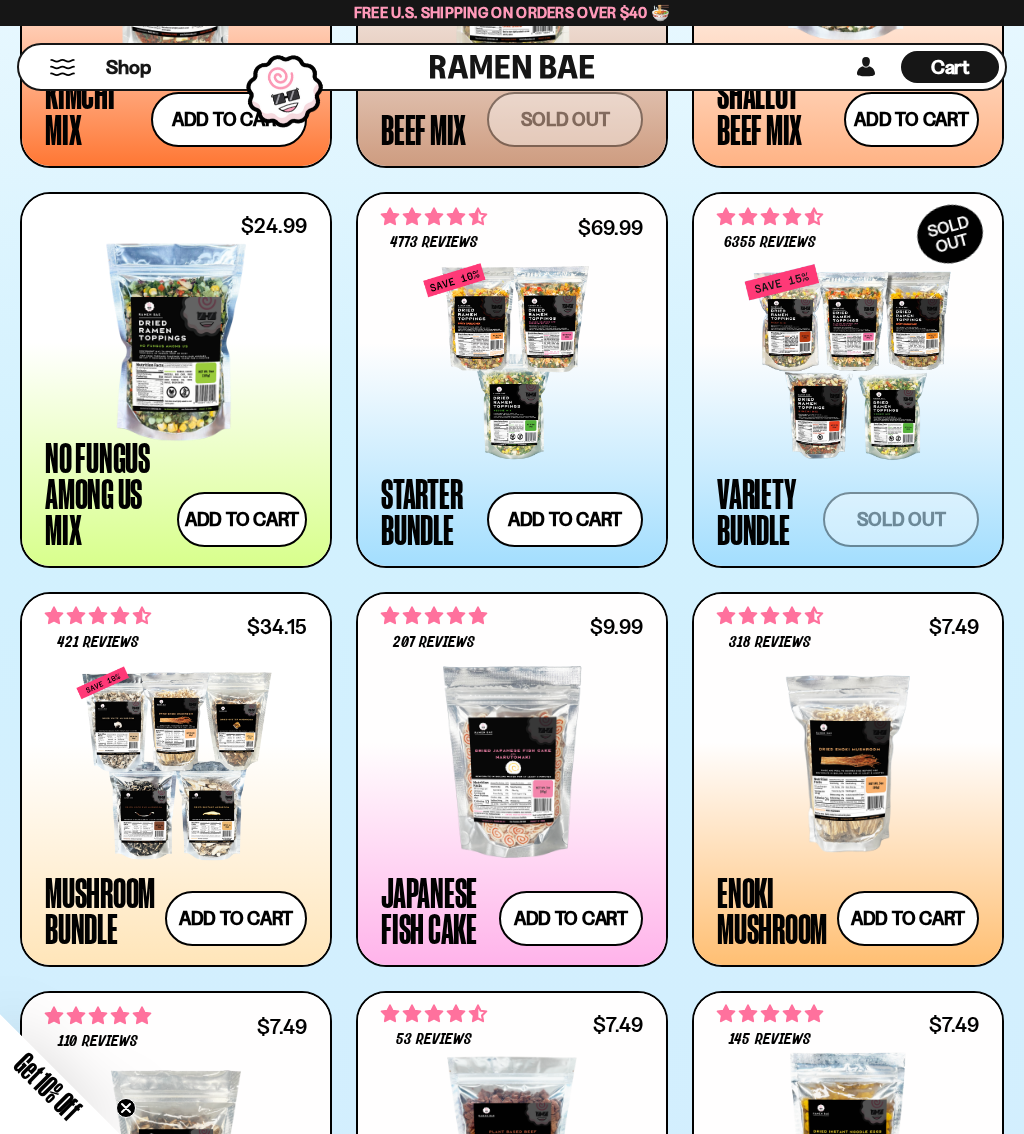 scroll, scrollTop: 1688, scrollLeft: 0, axis: vertical 